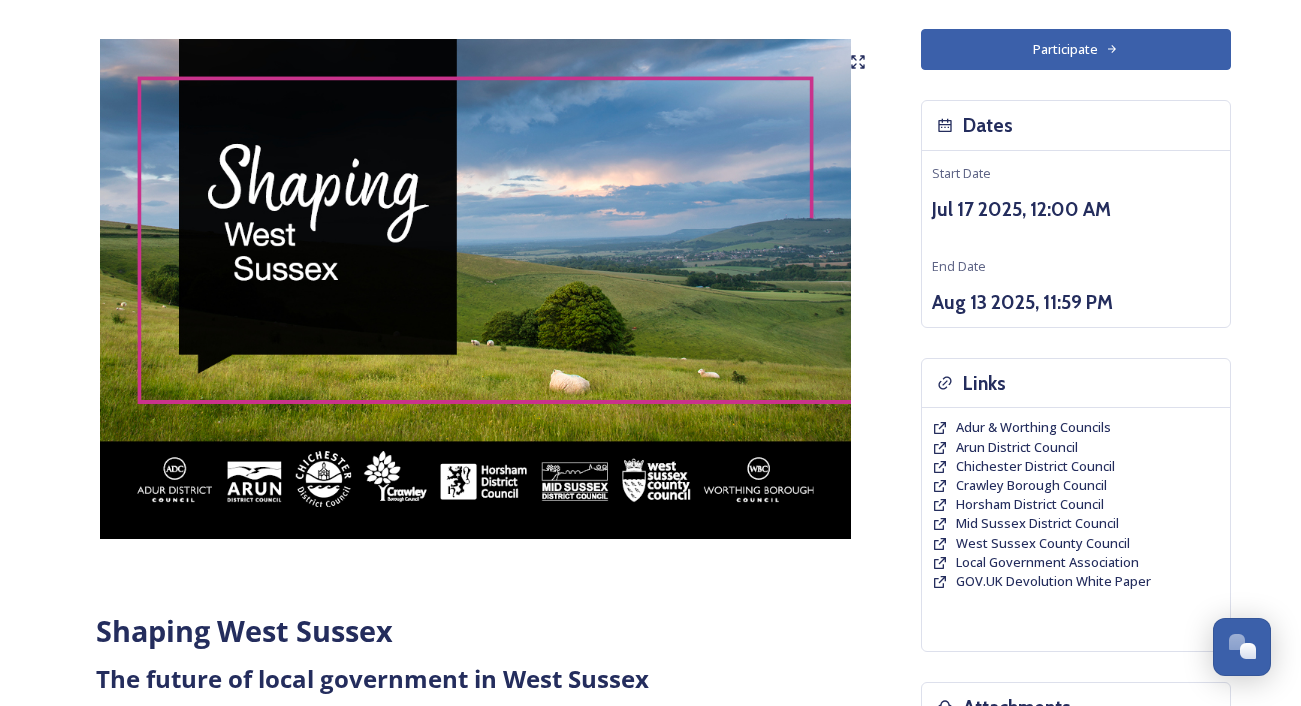 scroll, scrollTop: 111, scrollLeft: 0, axis: vertical 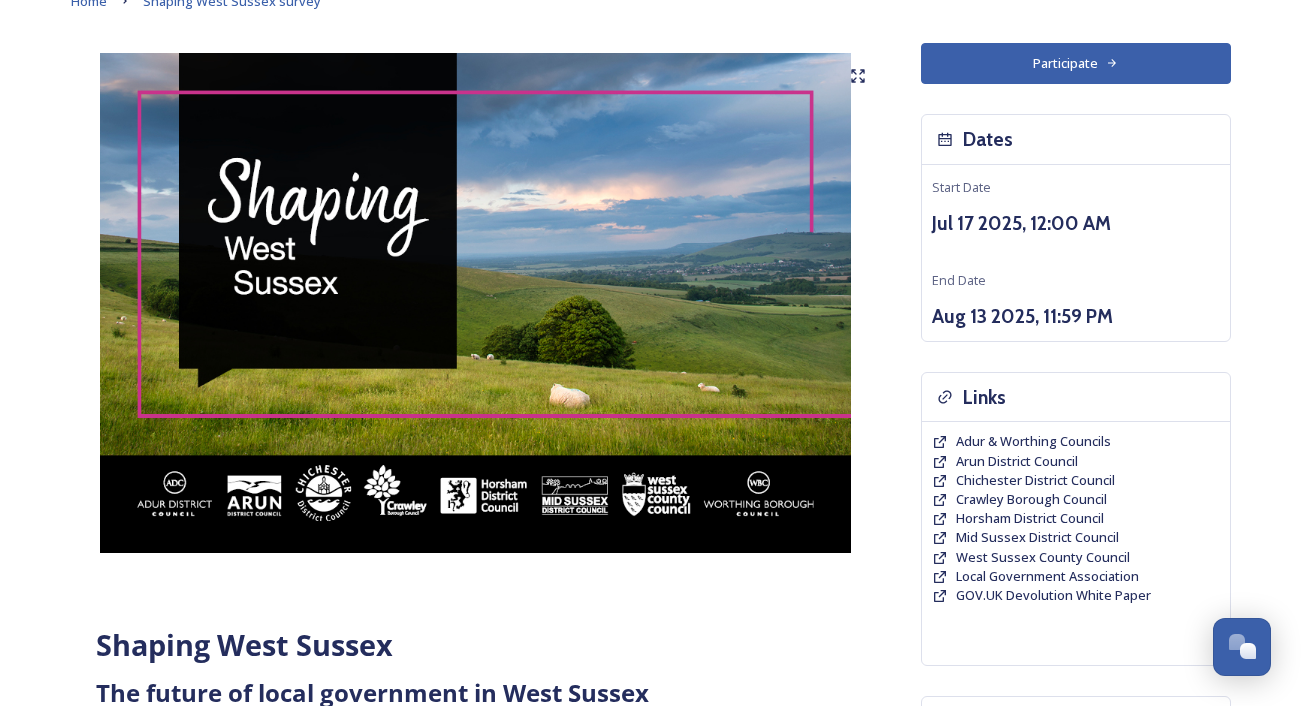 click on "Participate" at bounding box center (1076, 63) 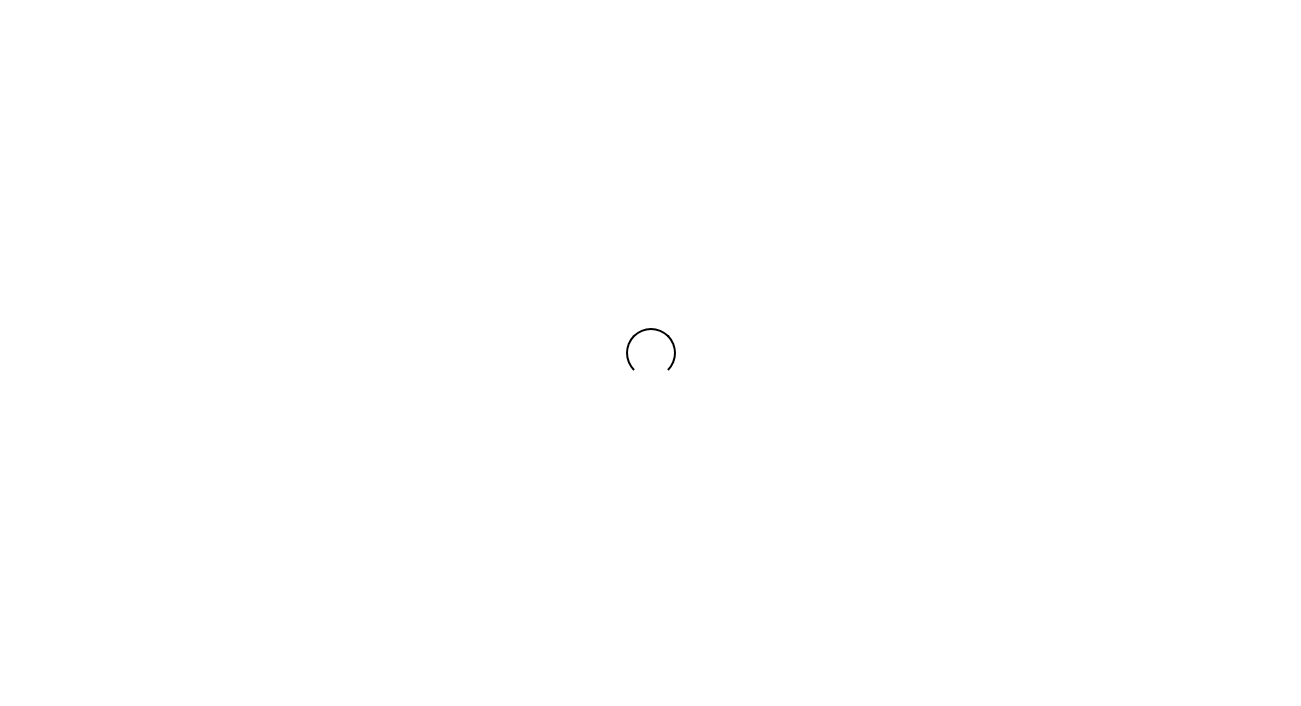 scroll, scrollTop: 0, scrollLeft: 0, axis: both 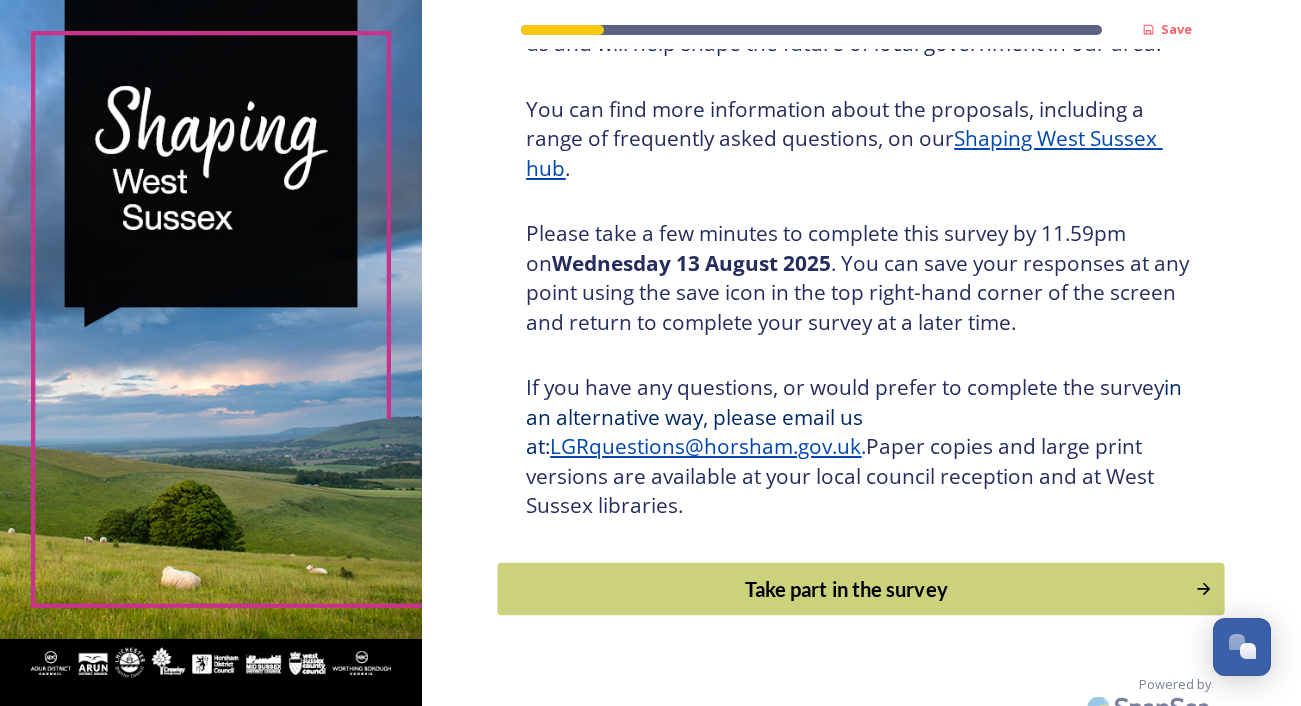 click on "Take part in the survey" at bounding box center [847, 589] 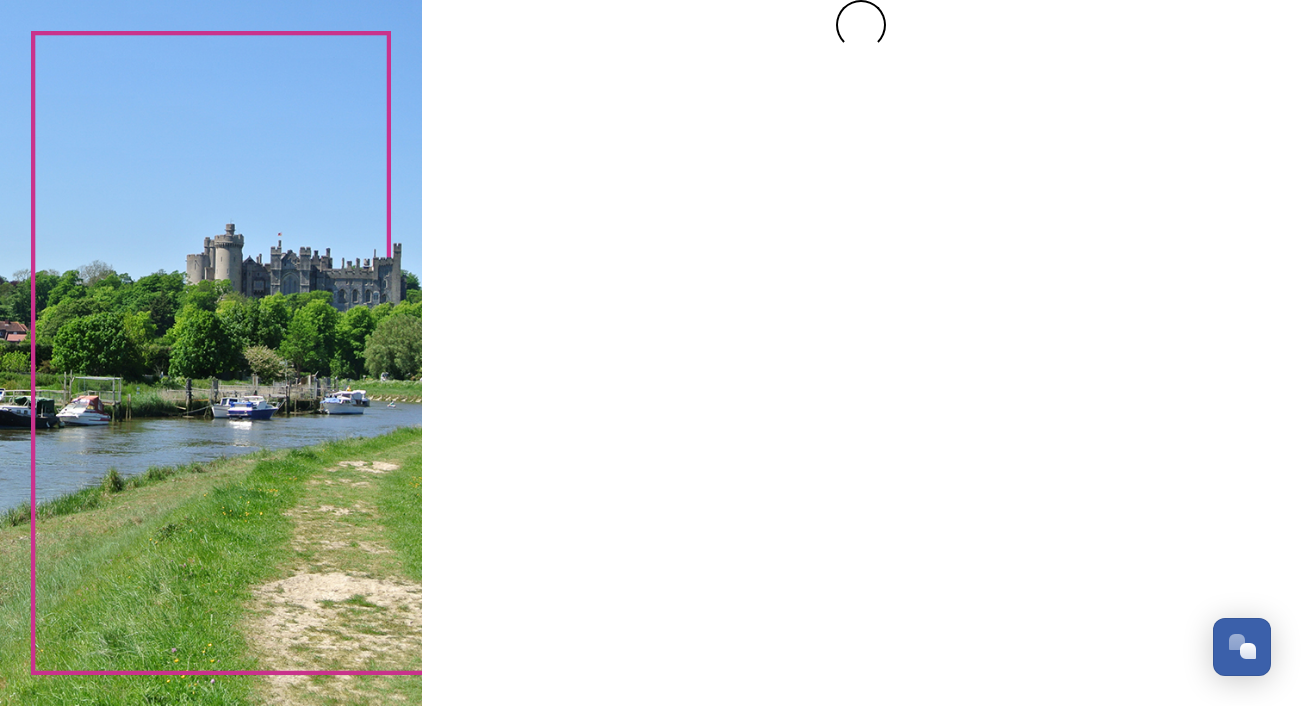 scroll, scrollTop: 0, scrollLeft: 0, axis: both 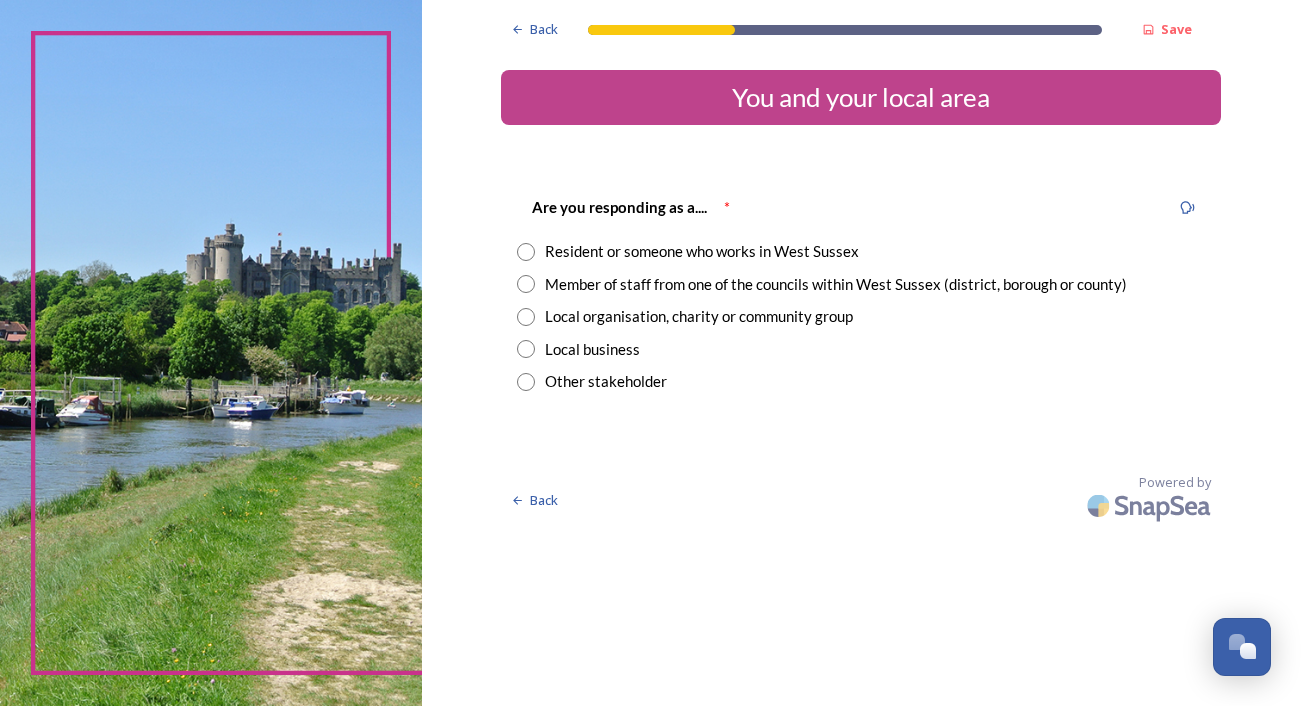 click at bounding box center (526, 252) 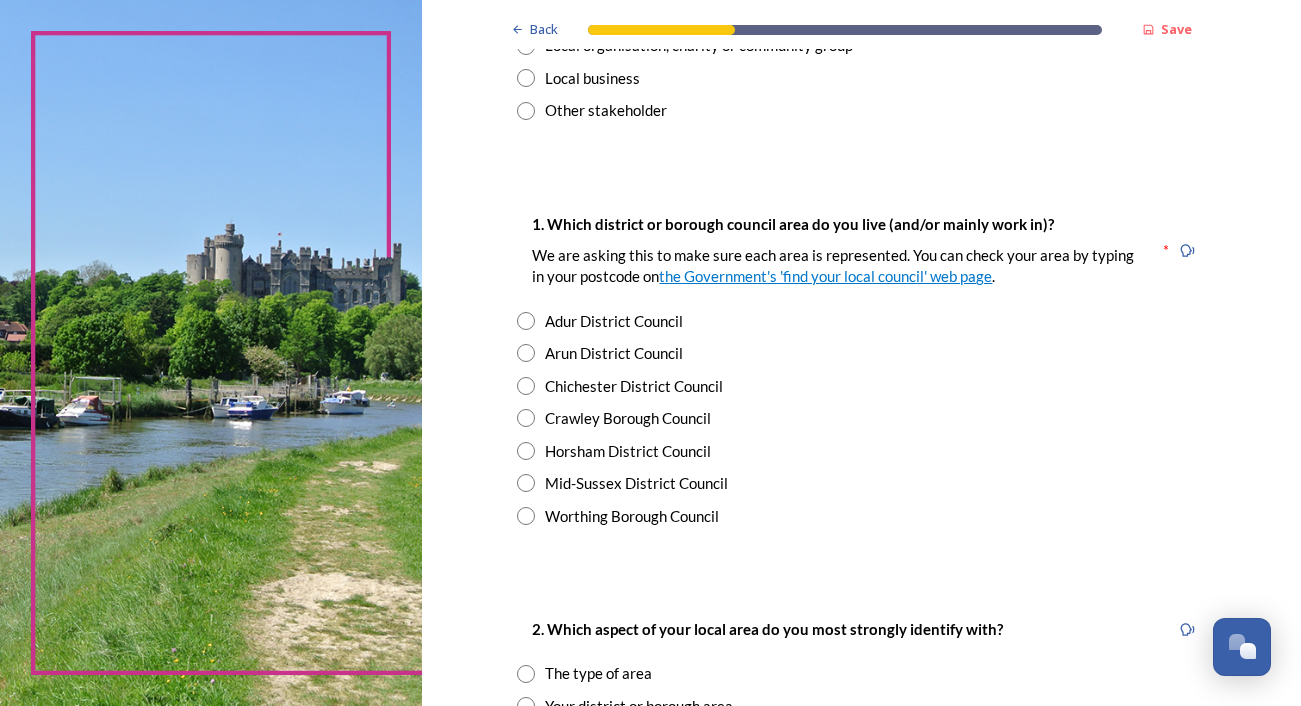 scroll, scrollTop: 293, scrollLeft: 0, axis: vertical 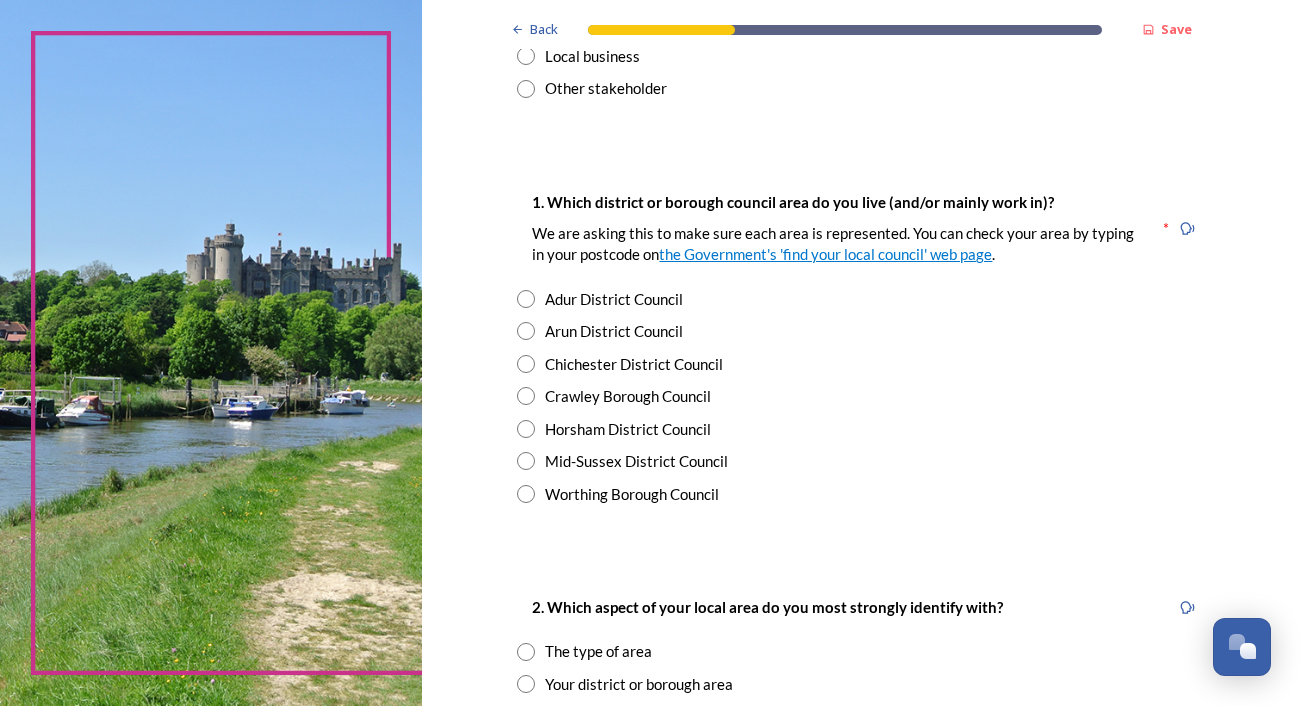 click at bounding box center (526, 364) 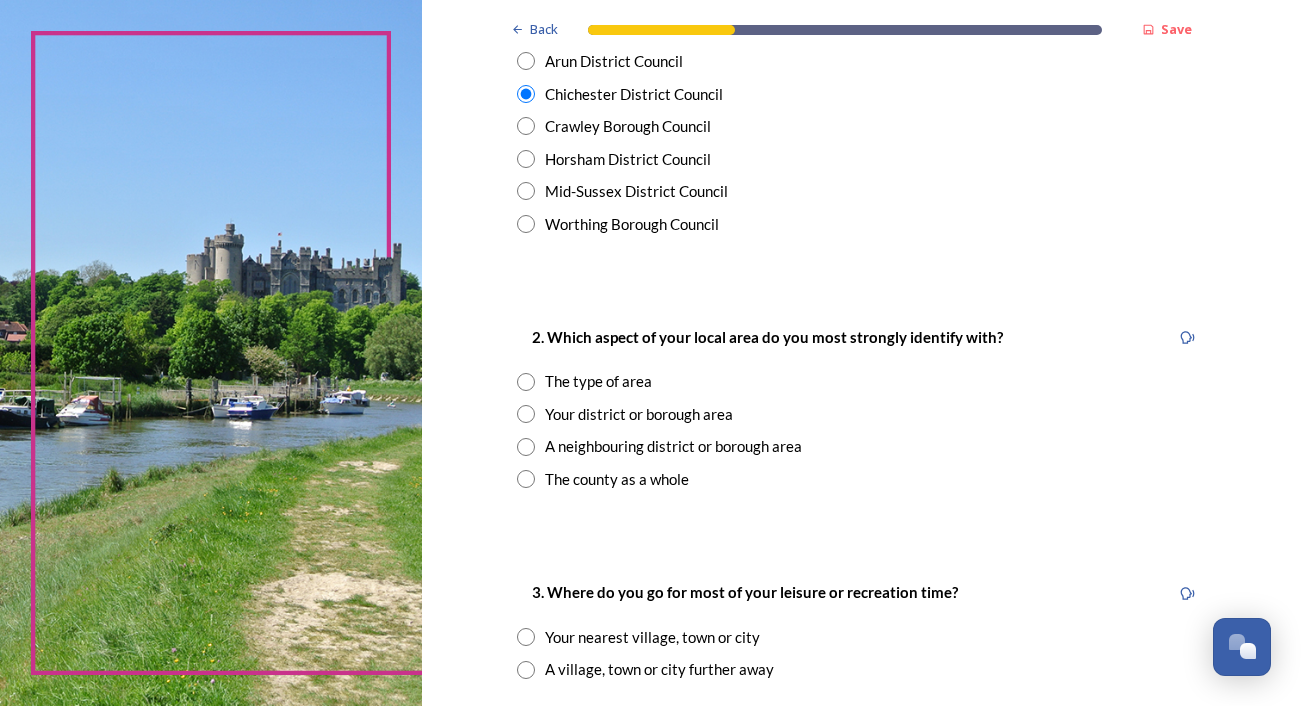 scroll, scrollTop: 592, scrollLeft: 0, axis: vertical 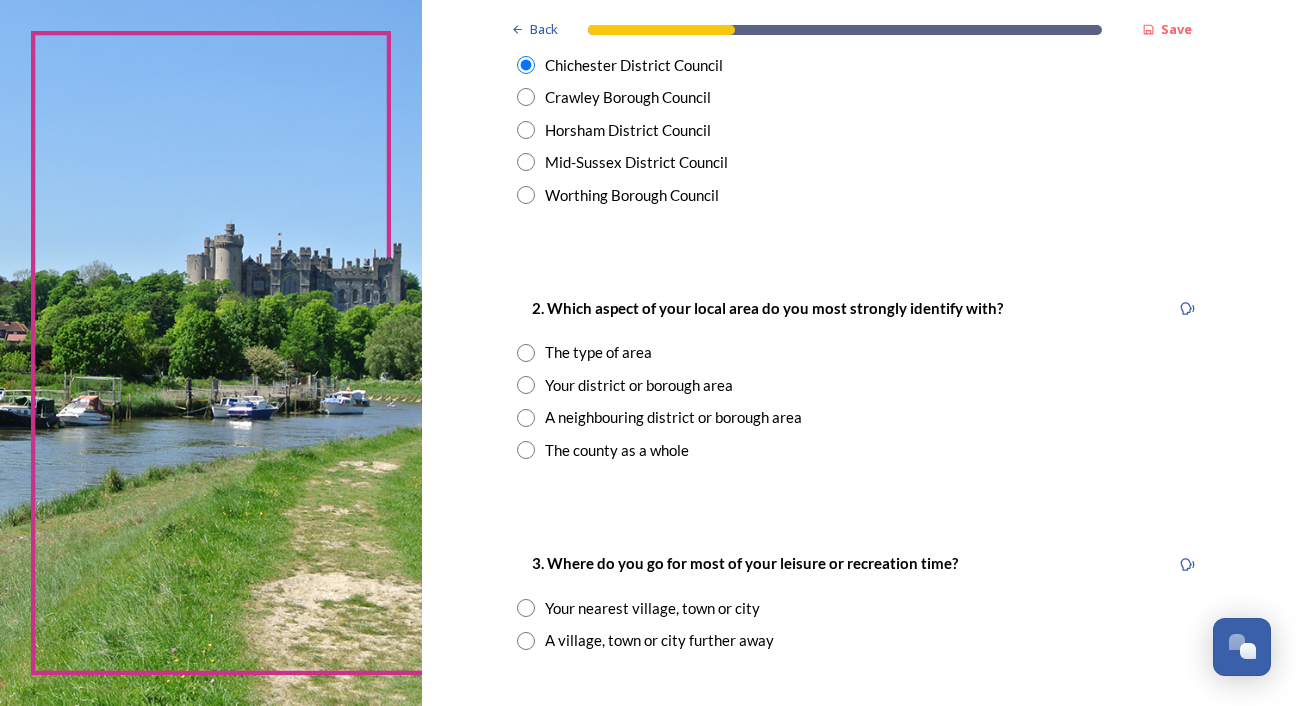 click at bounding box center (526, 385) 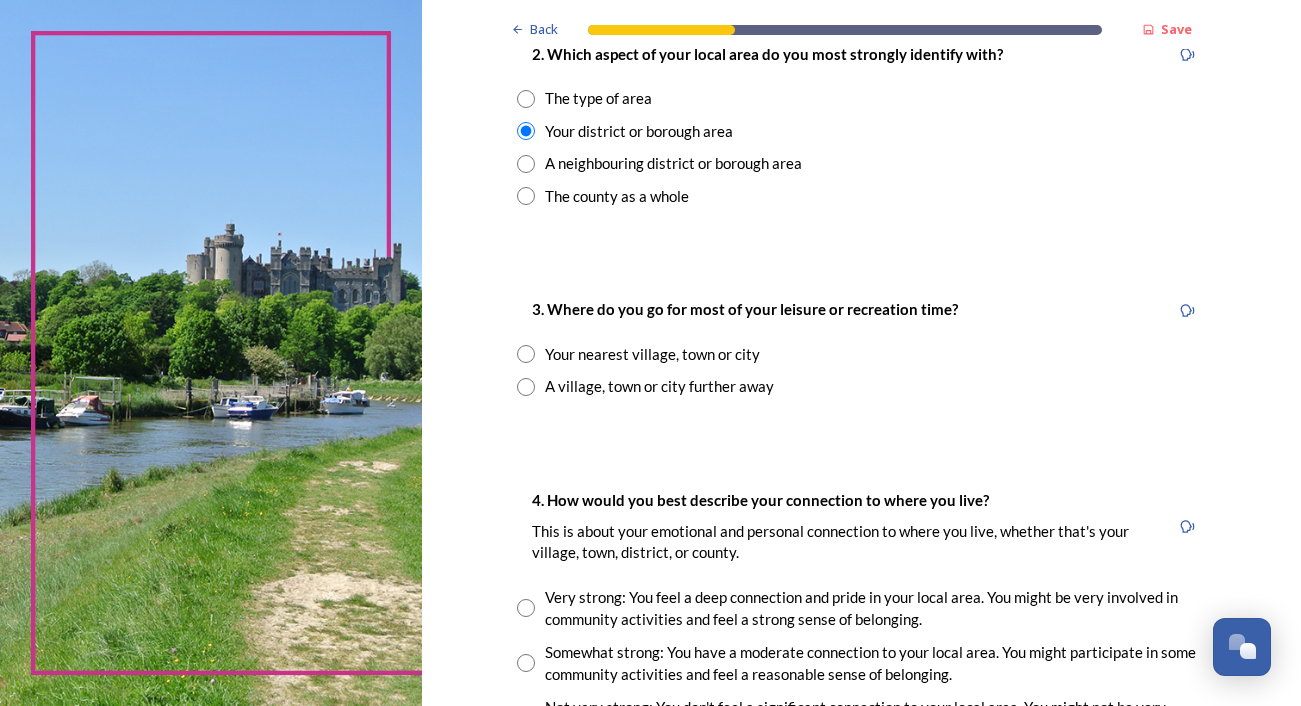 scroll, scrollTop: 847, scrollLeft: 0, axis: vertical 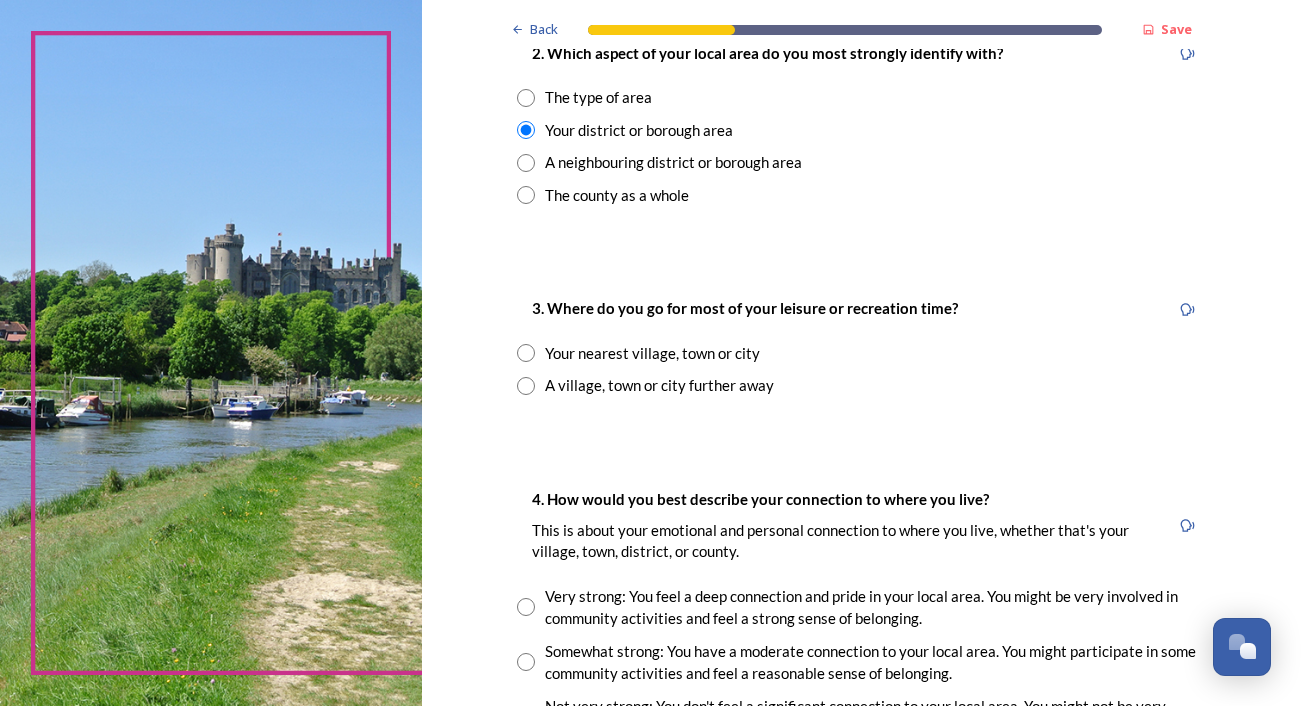 click on "Your nearest village, town or city" at bounding box center (861, 353) 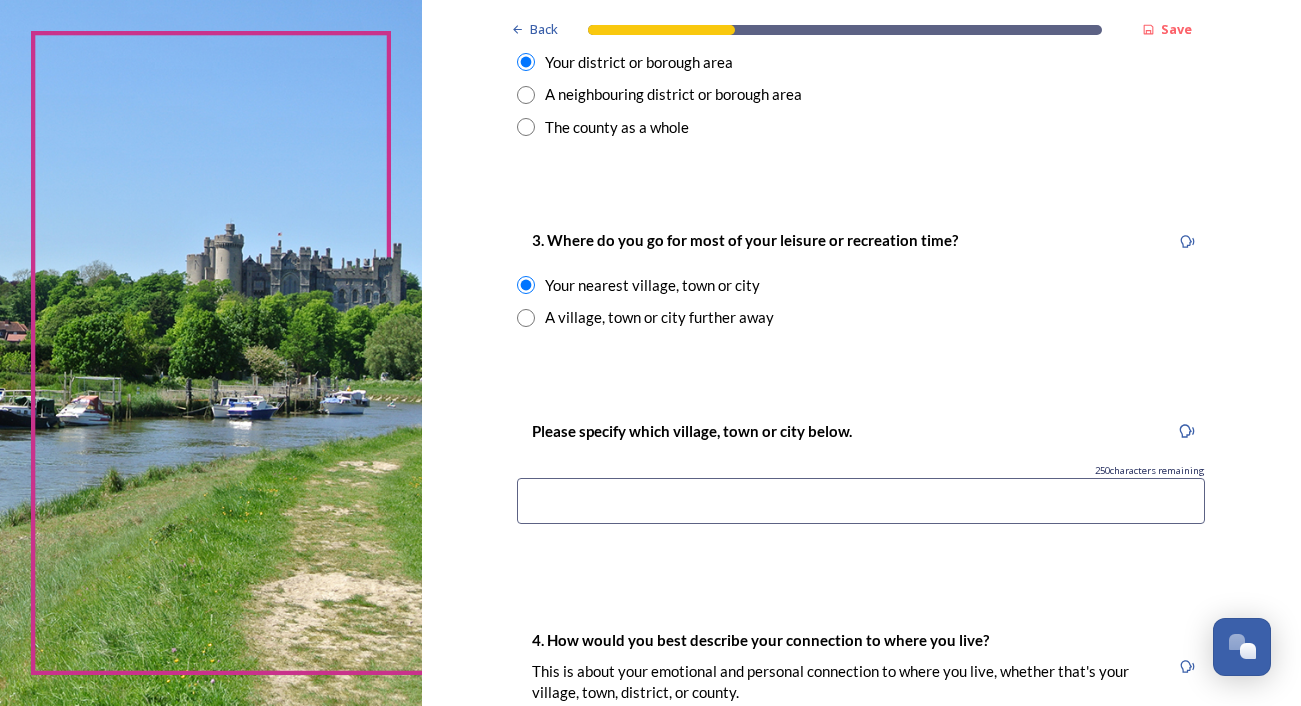 scroll, scrollTop: 927, scrollLeft: 0, axis: vertical 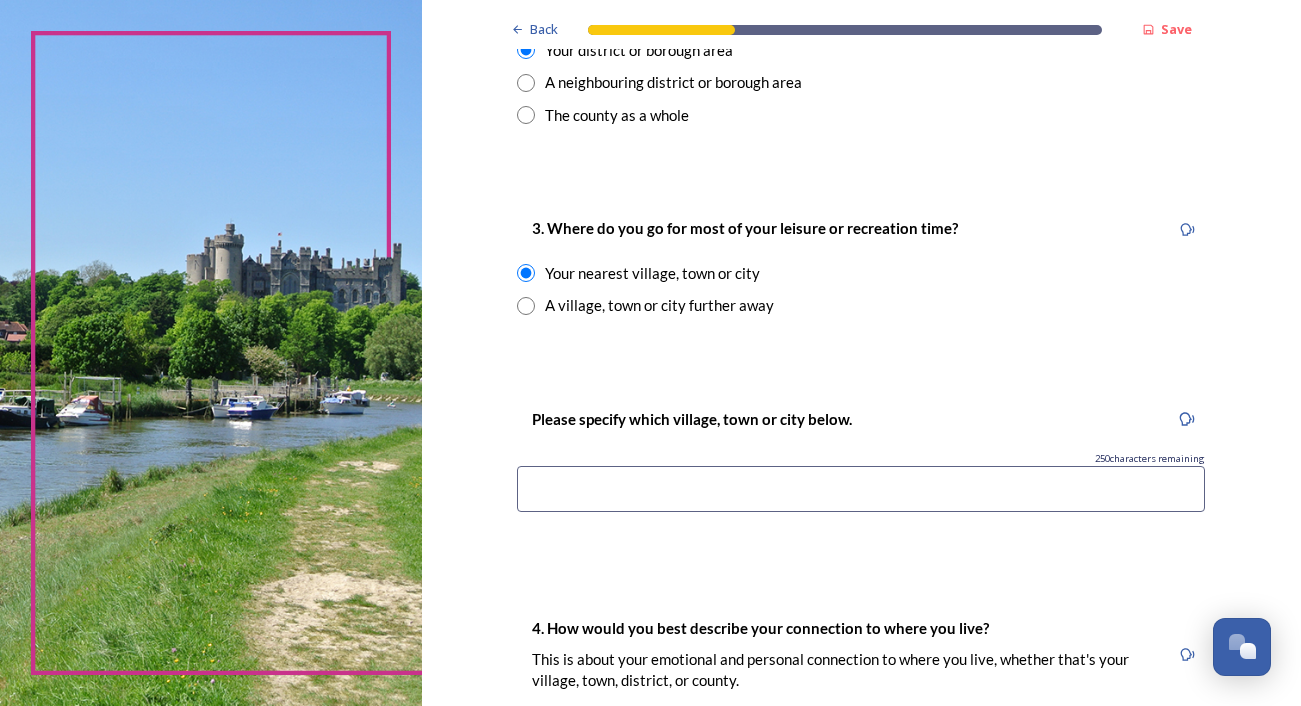 click on "Please specify which village, town or city below. 250  characters remaining" at bounding box center [861, 466] 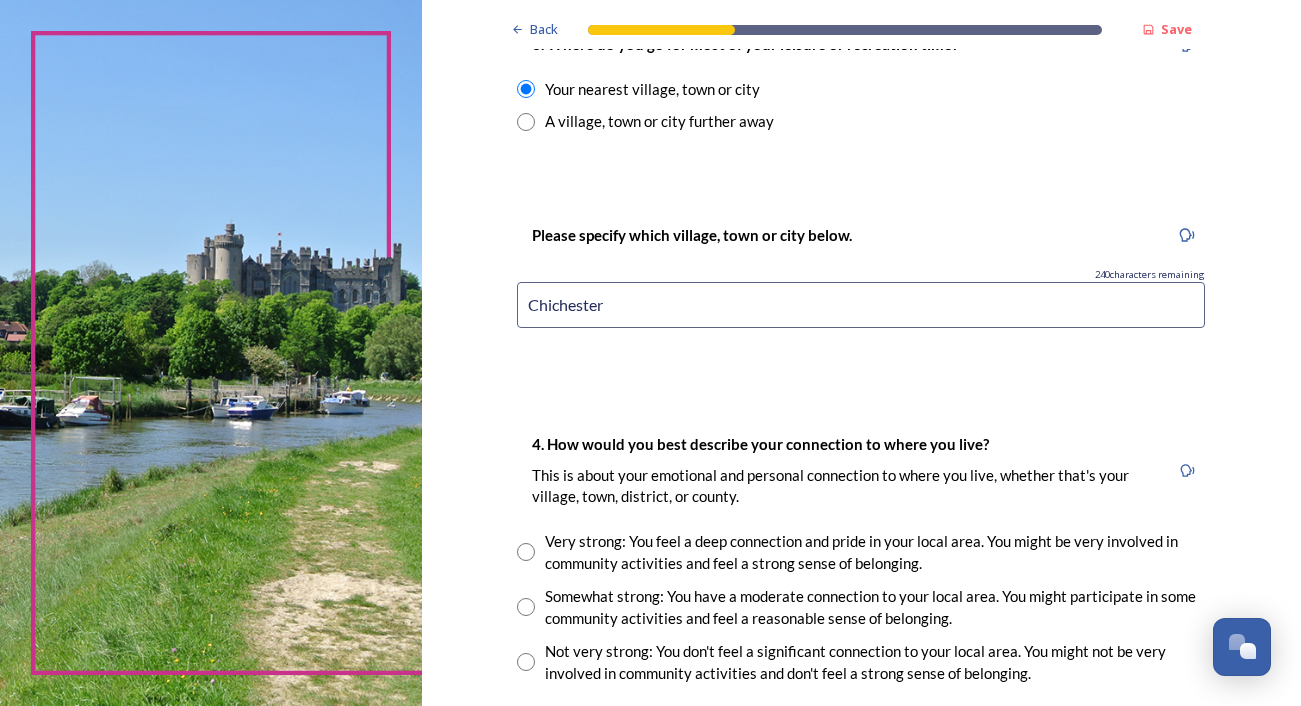 scroll, scrollTop: 1254, scrollLeft: 0, axis: vertical 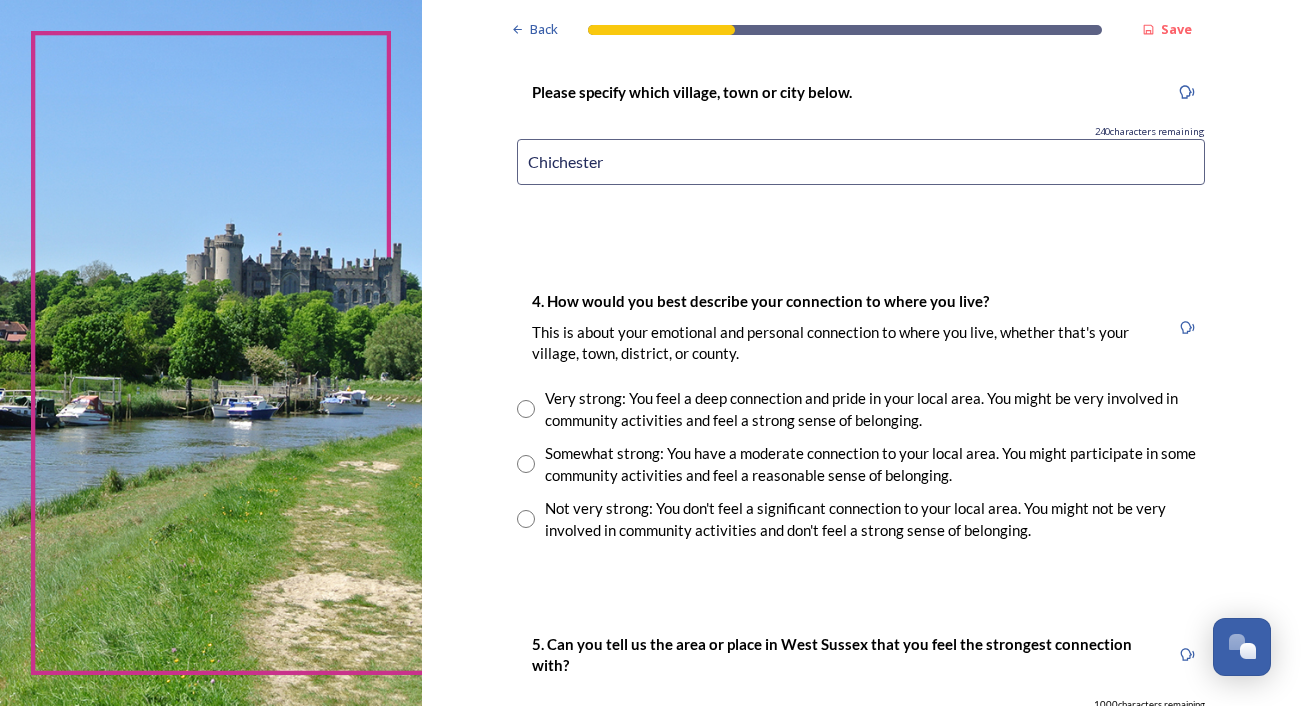 type on "Chichester" 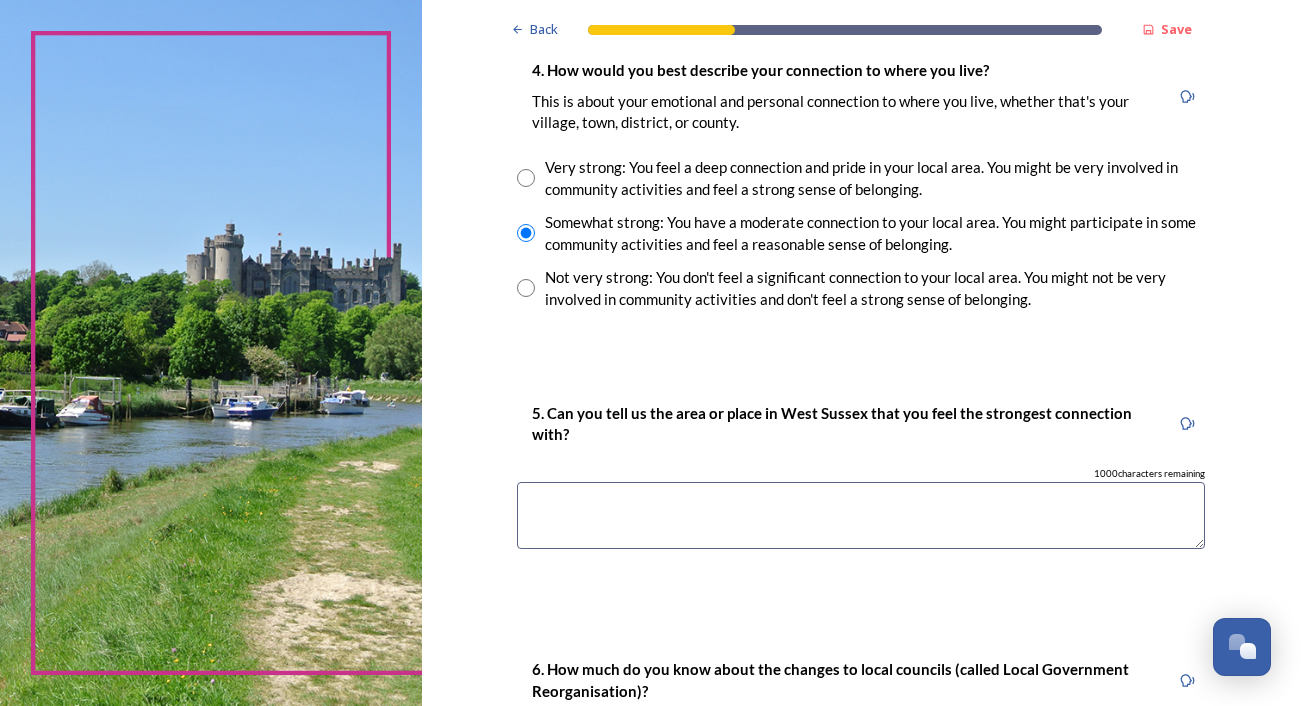 scroll, scrollTop: 1541, scrollLeft: 0, axis: vertical 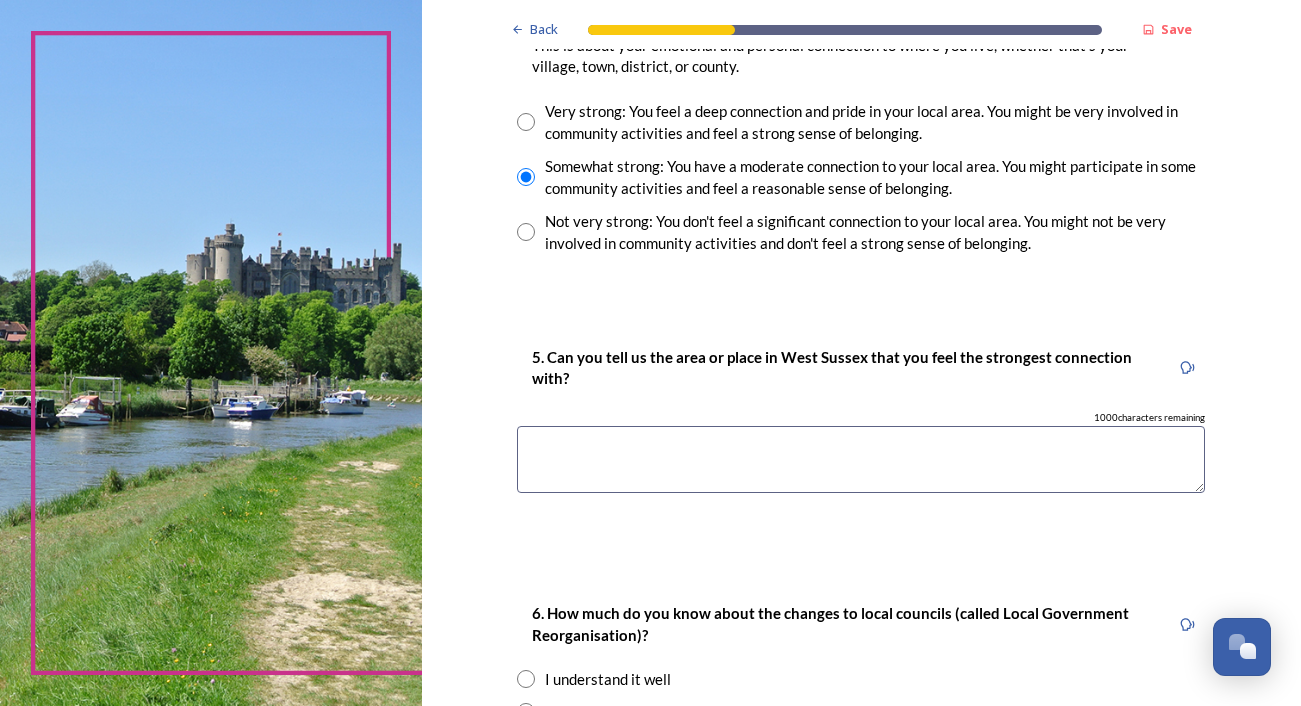 click at bounding box center (861, 459) 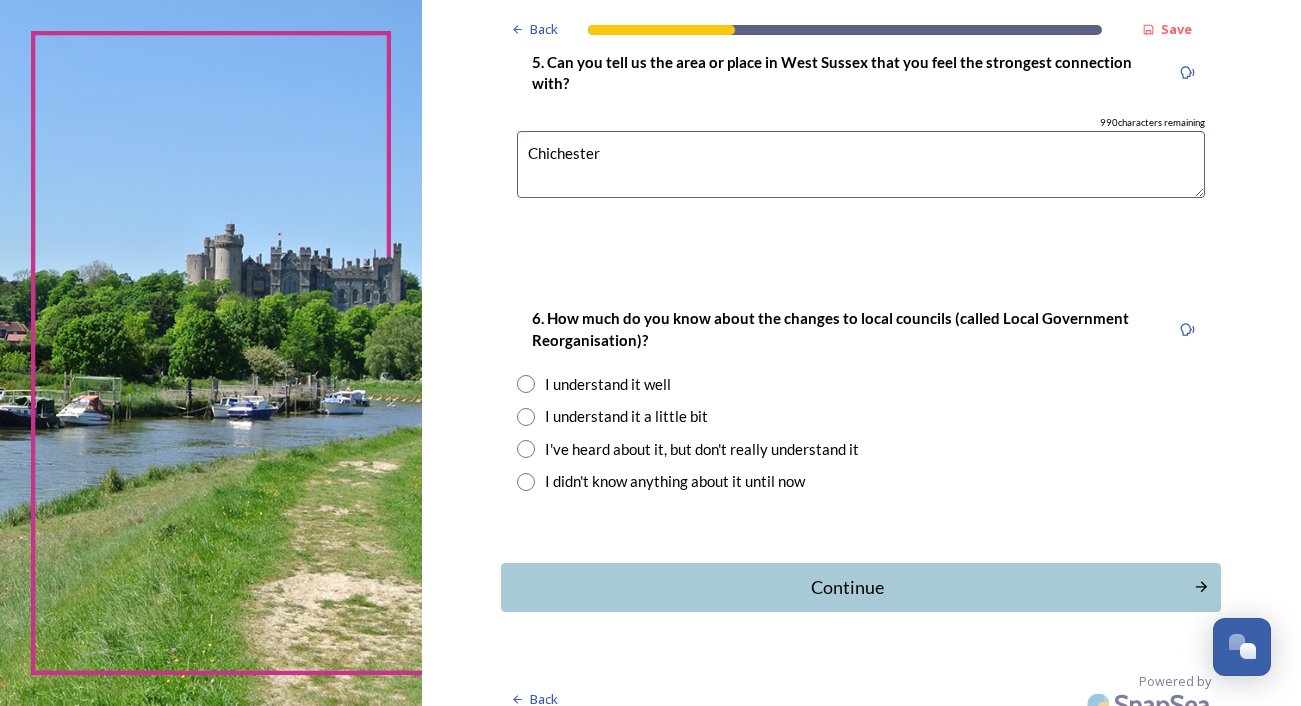 scroll, scrollTop: 1850, scrollLeft: 0, axis: vertical 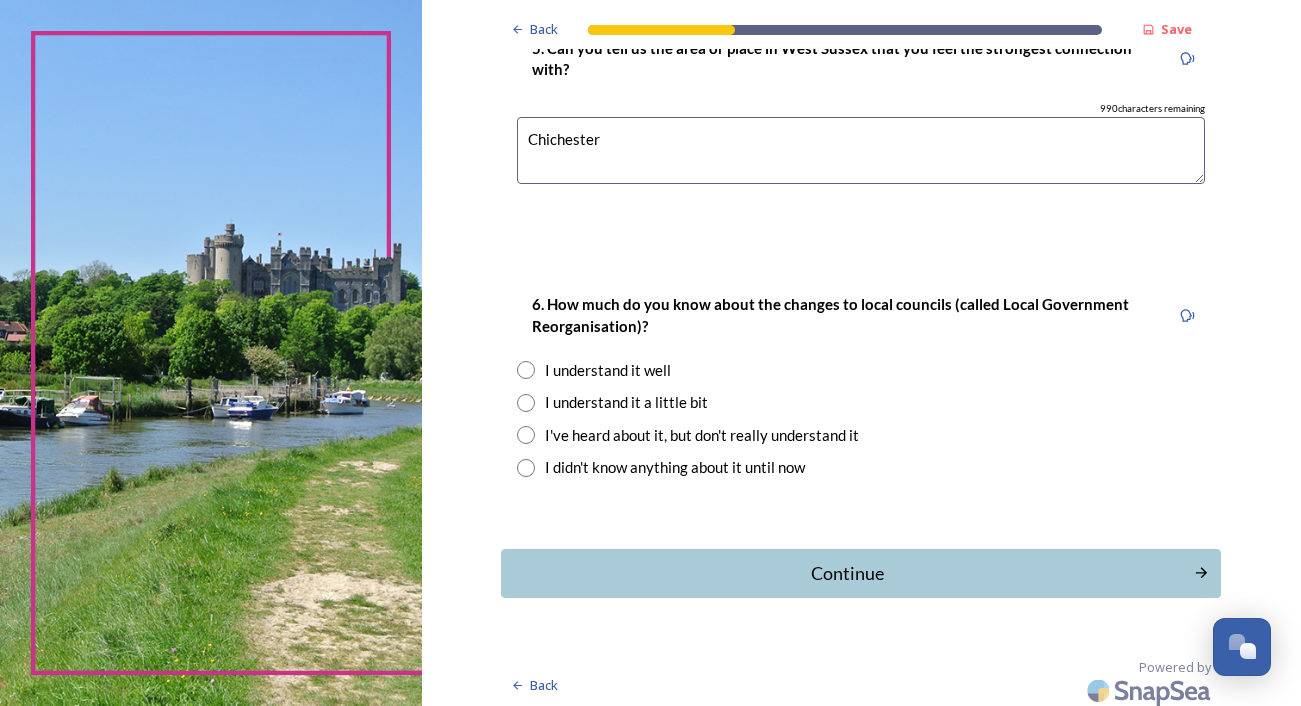 type on "Chichester" 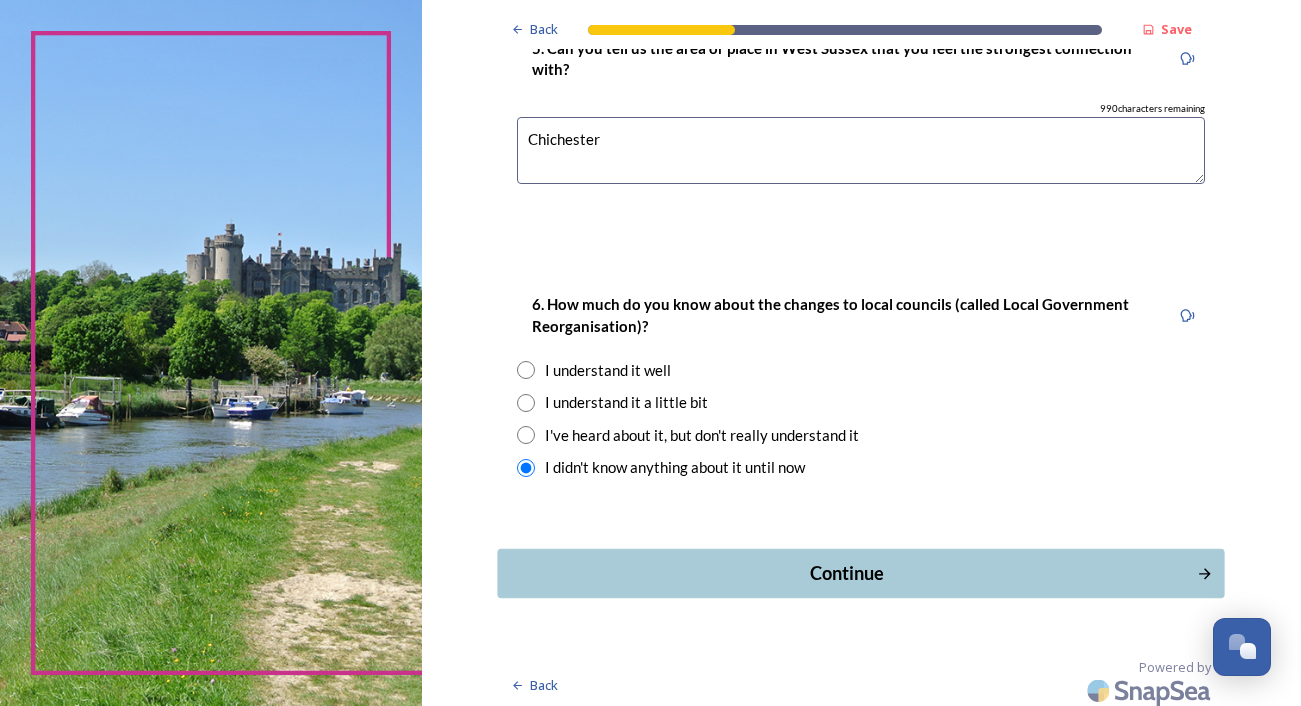 click on "Continue" at bounding box center [847, 573] 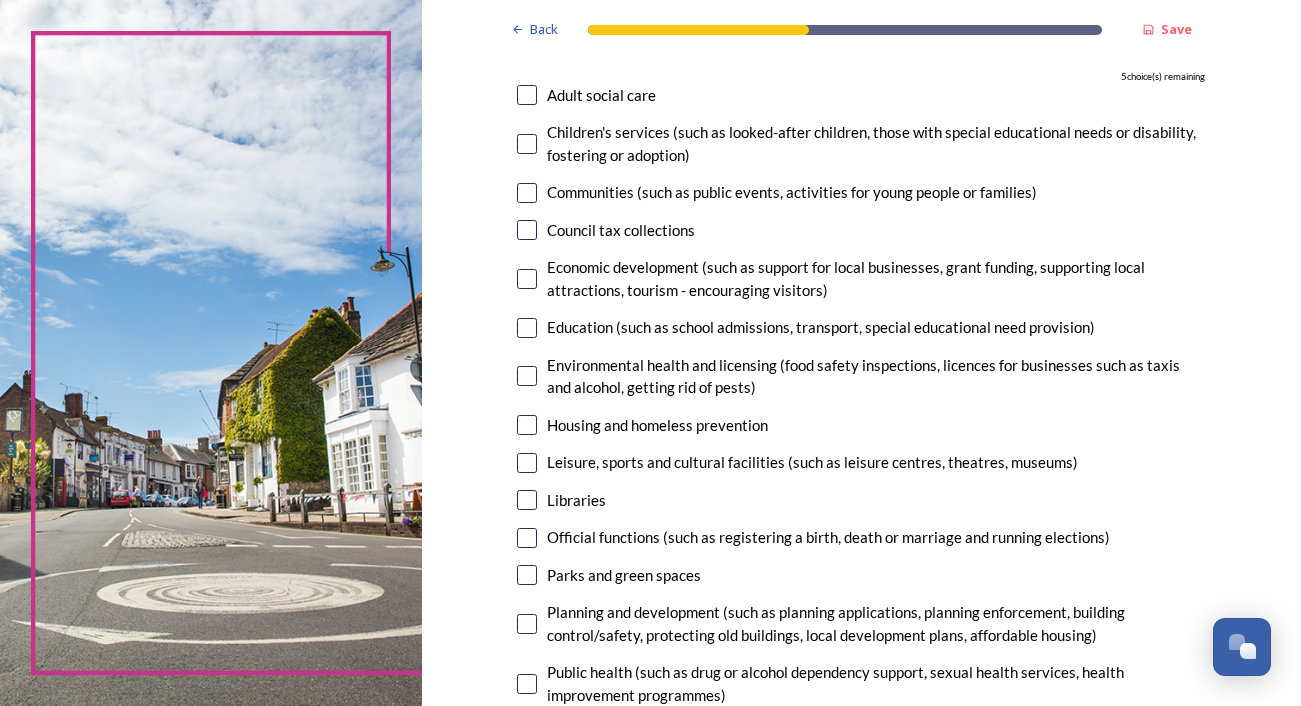 scroll, scrollTop: 203, scrollLeft: 0, axis: vertical 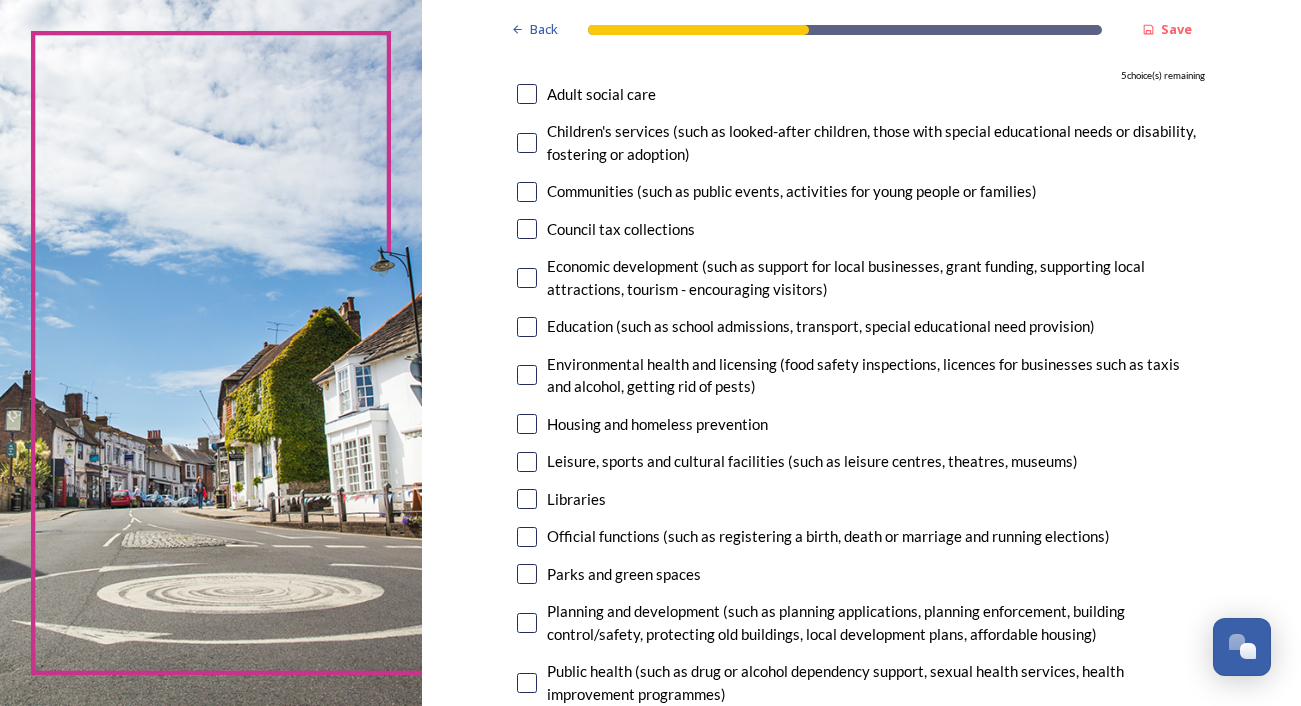 click at bounding box center [527, 192] 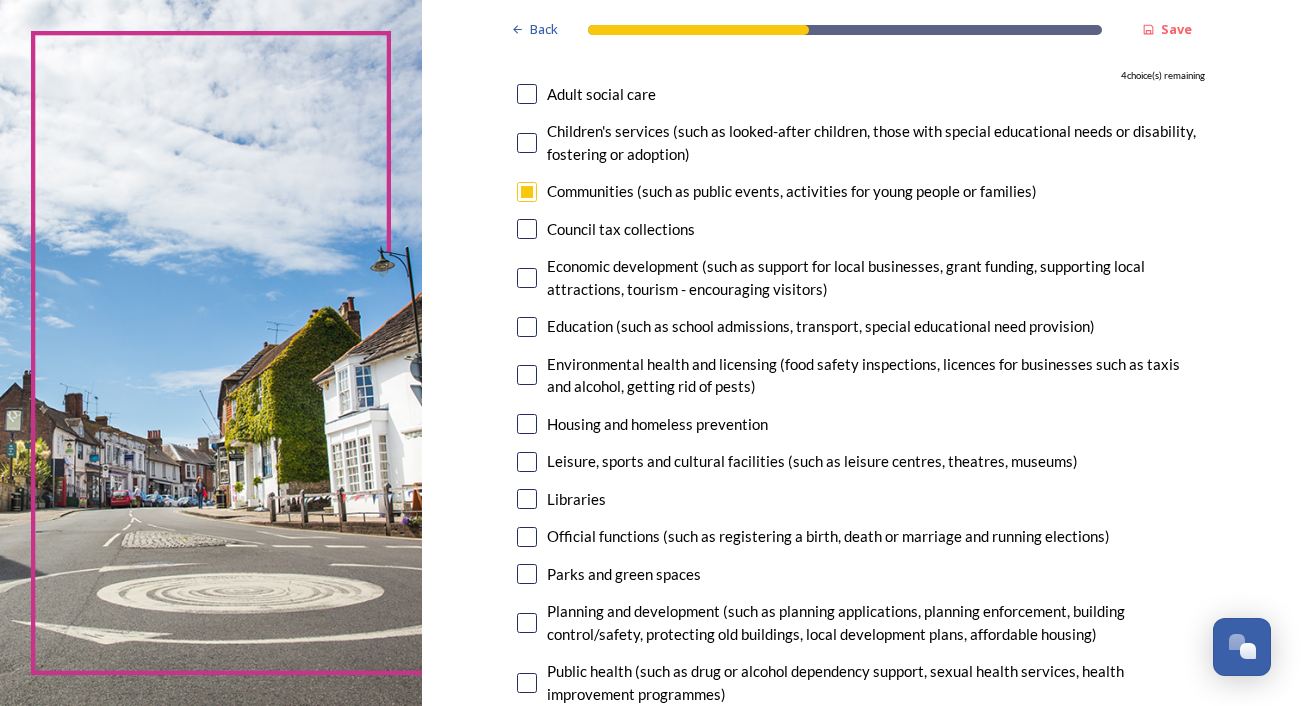 click at bounding box center (527, 278) 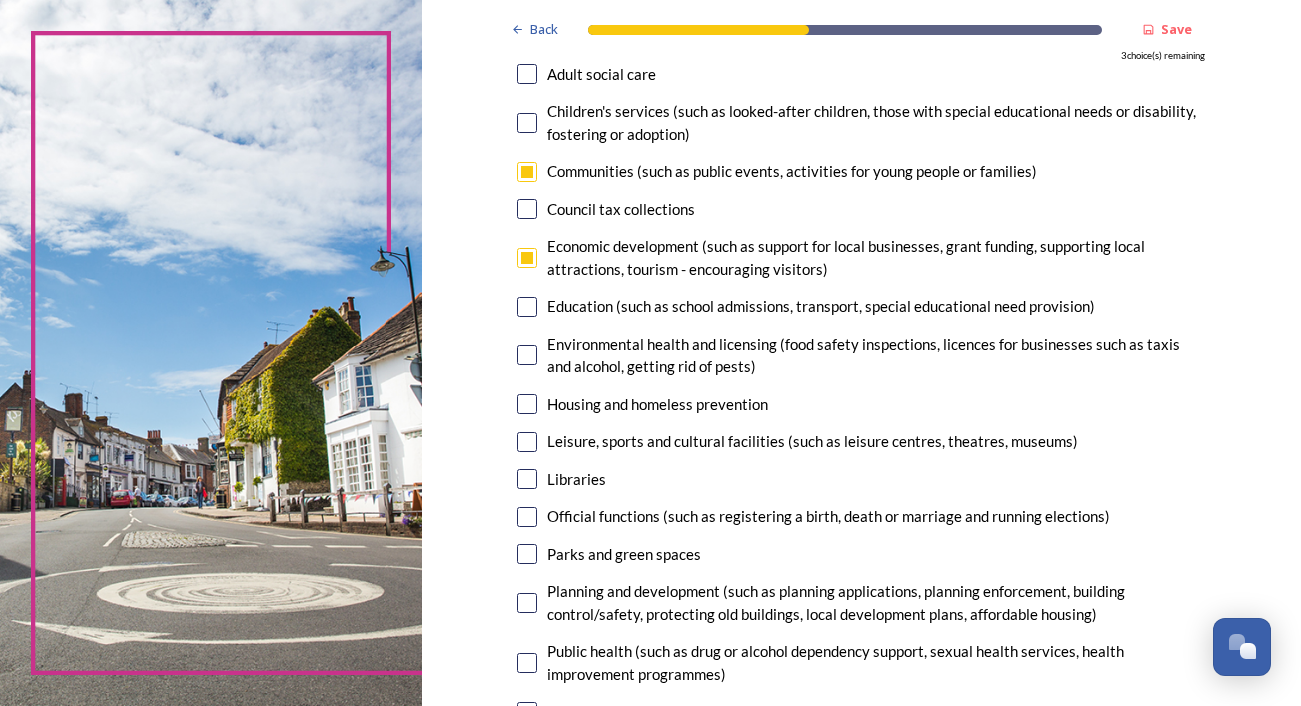 scroll, scrollTop: 225, scrollLeft: 0, axis: vertical 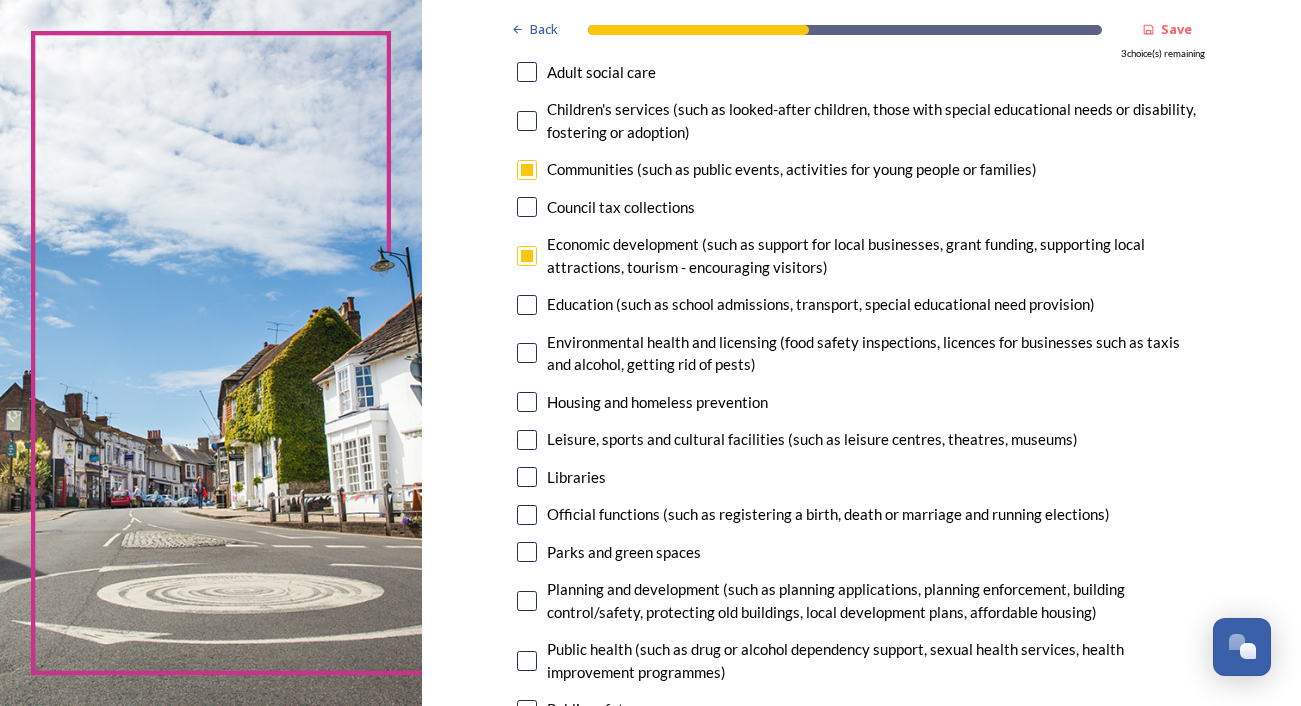 click at bounding box center [527, 402] 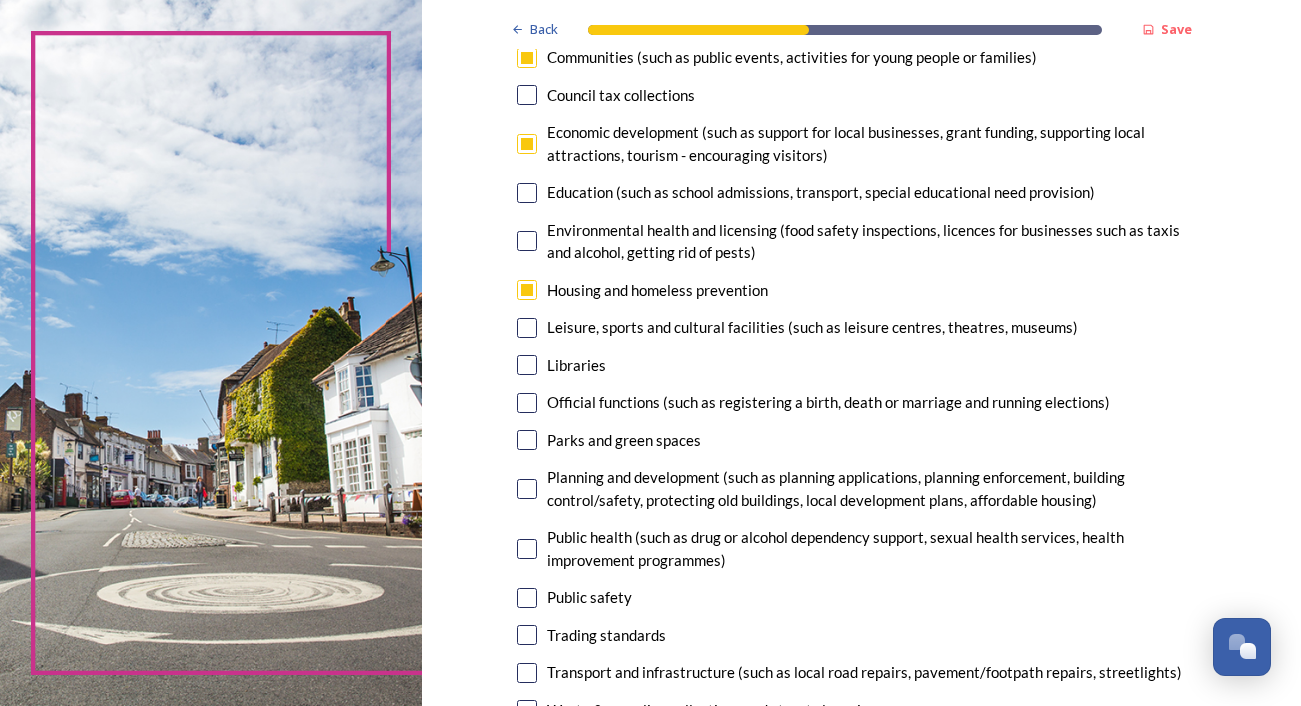 scroll, scrollTop: 339, scrollLeft: 0, axis: vertical 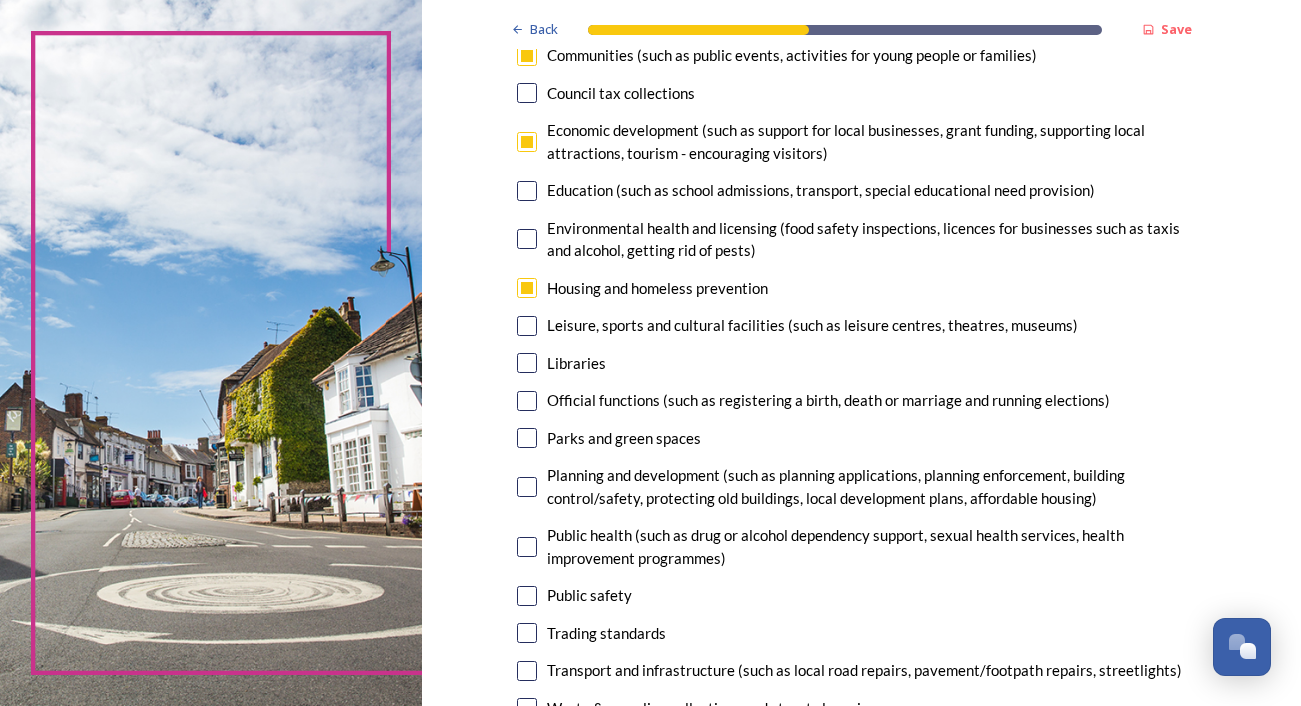 click at bounding box center (527, 326) 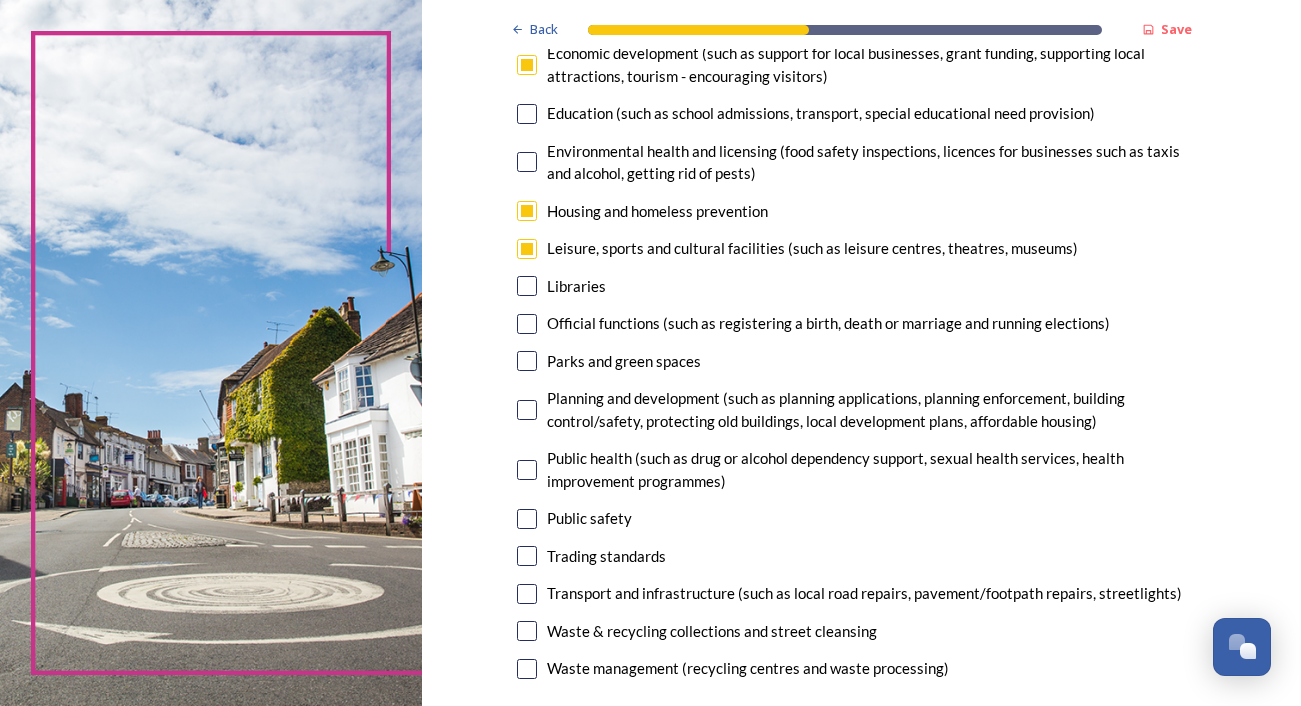 scroll, scrollTop: 447, scrollLeft: 0, axis: vertical 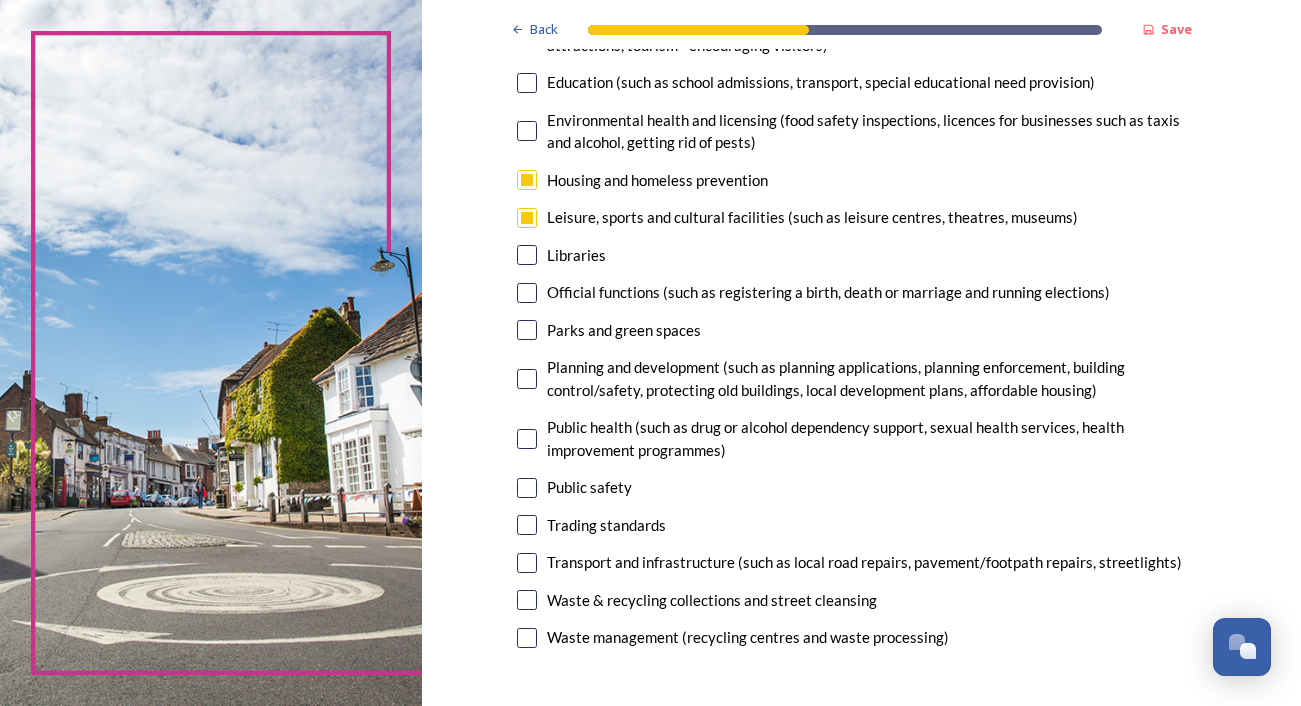 click at bounding box center (527, 255) 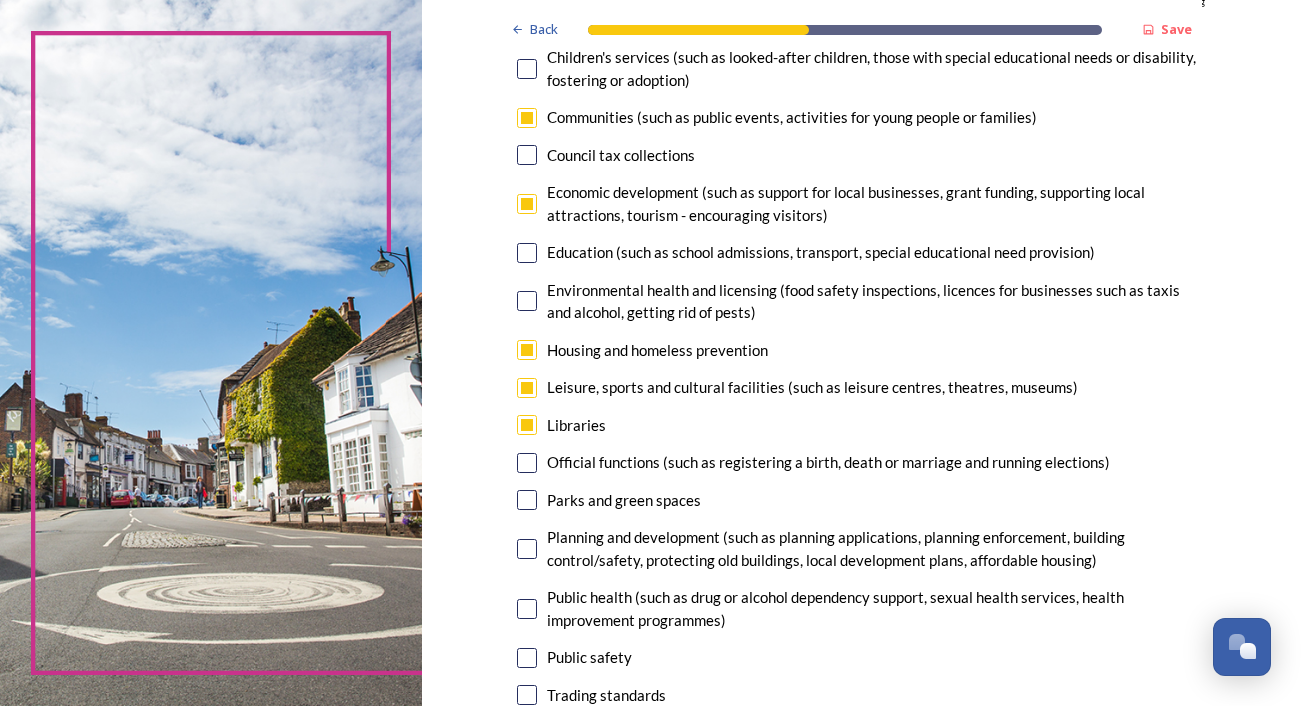 scroll, scrollTop: 275, scrollLeft: 0, axis: vertical 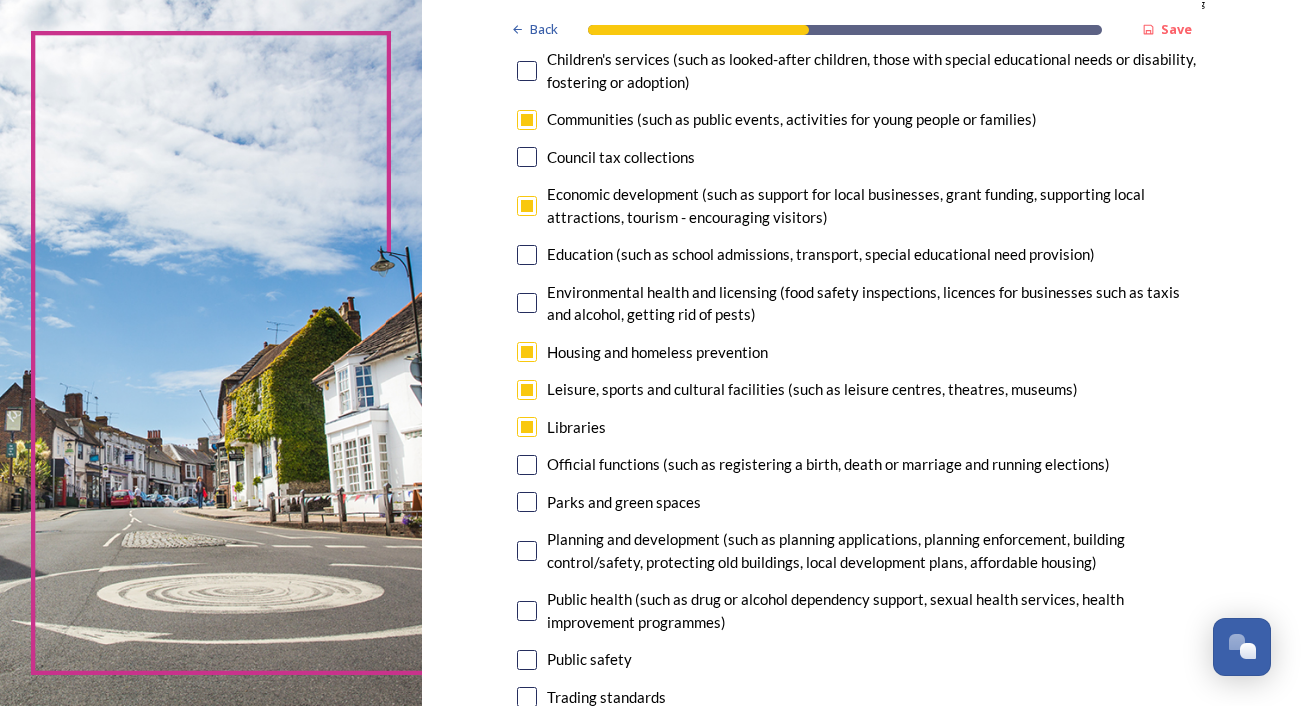 click at bounding box center (527, 120) 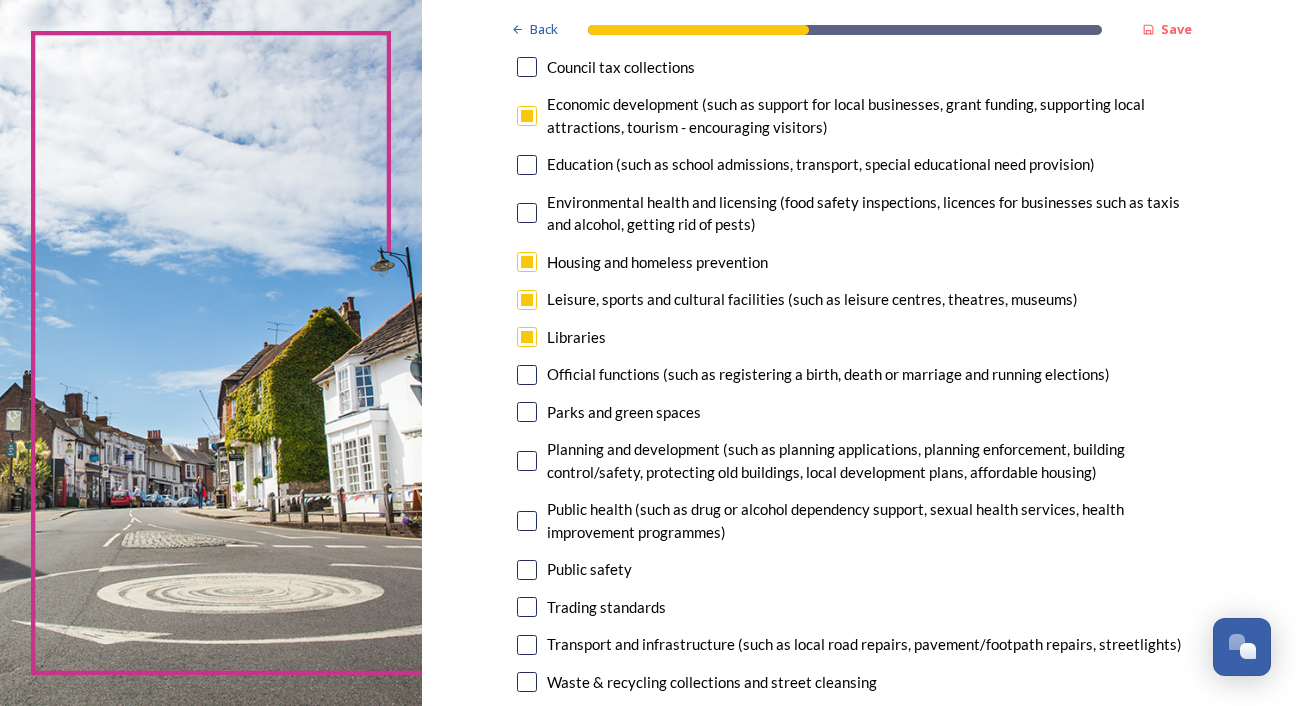 scroll, scrollTop: 367, scrollLeft: 0, axis: vertical 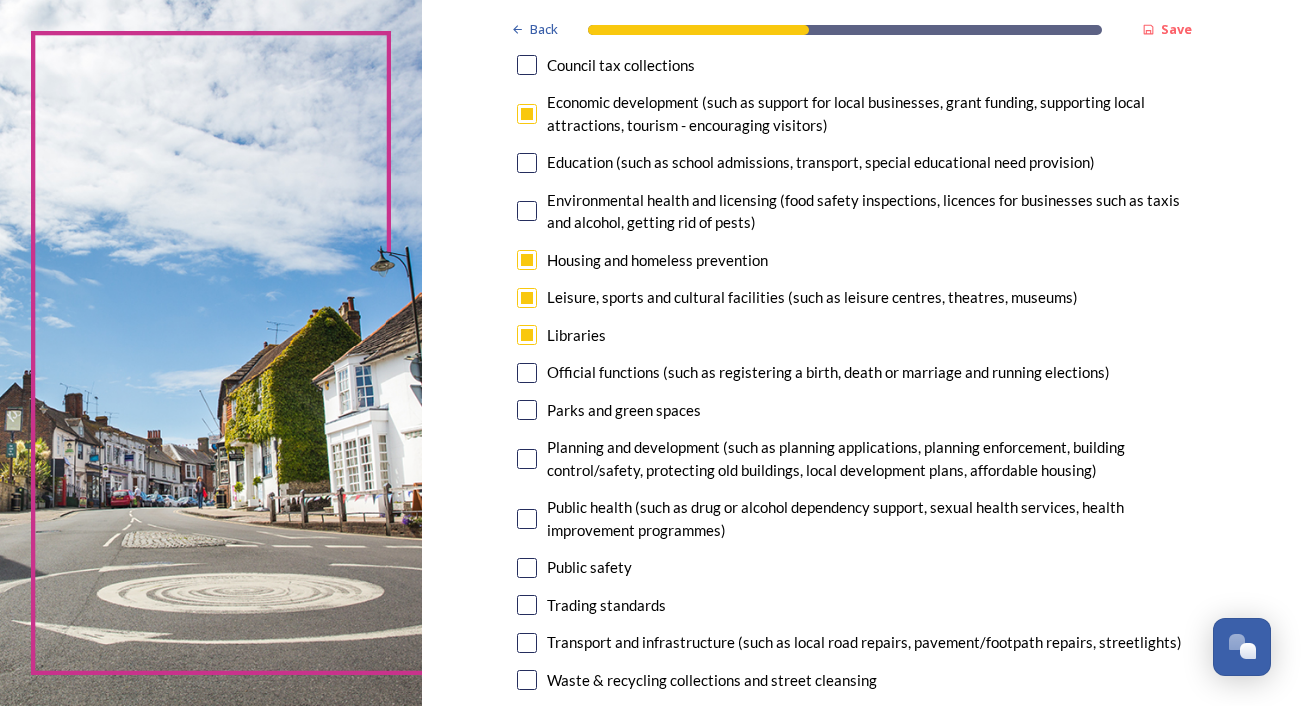 click at bounding box center (527, 410) 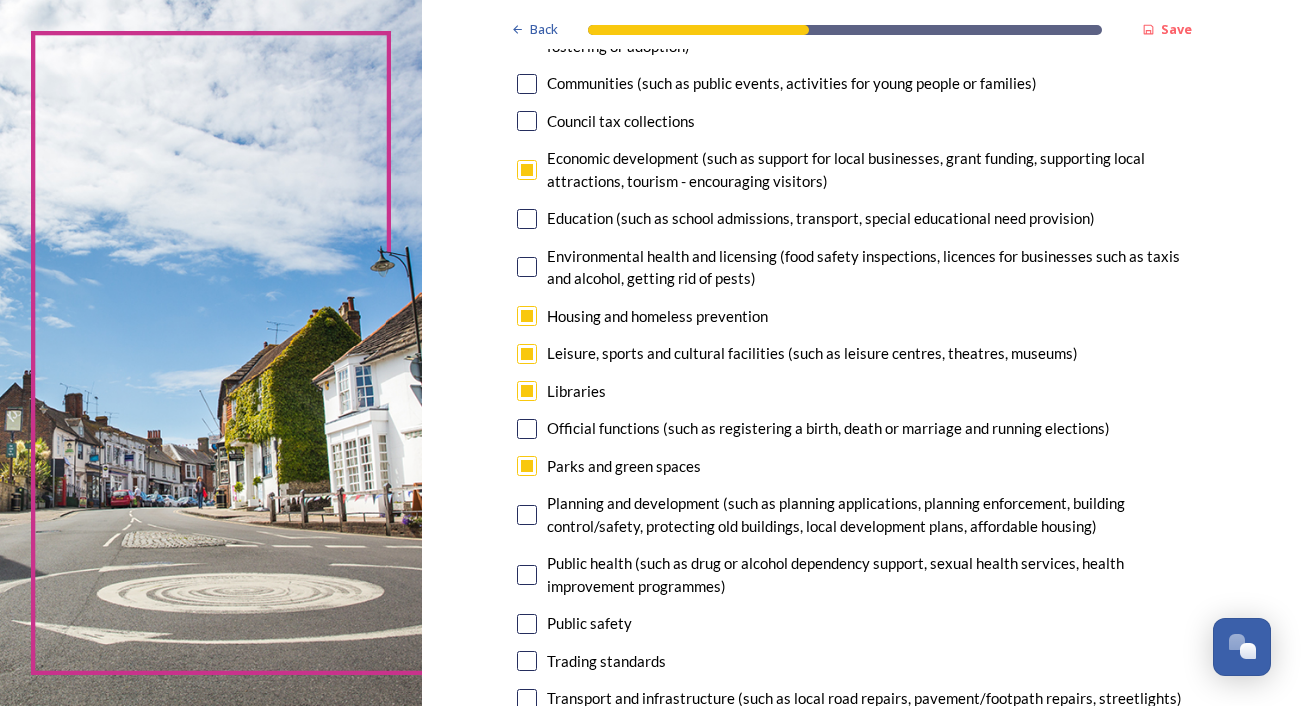 scroll, scrollTop: 281, scrollLeft: 0, axis: vertical 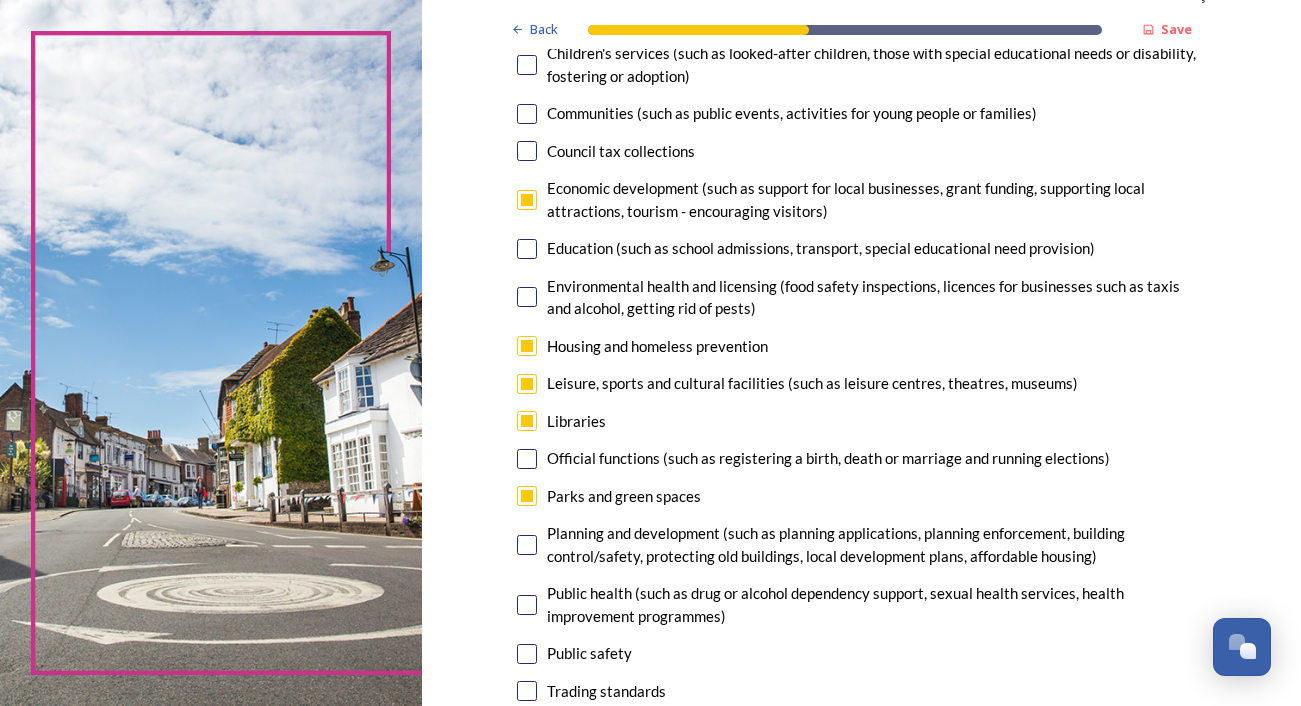click at bounding box center (527, 496) 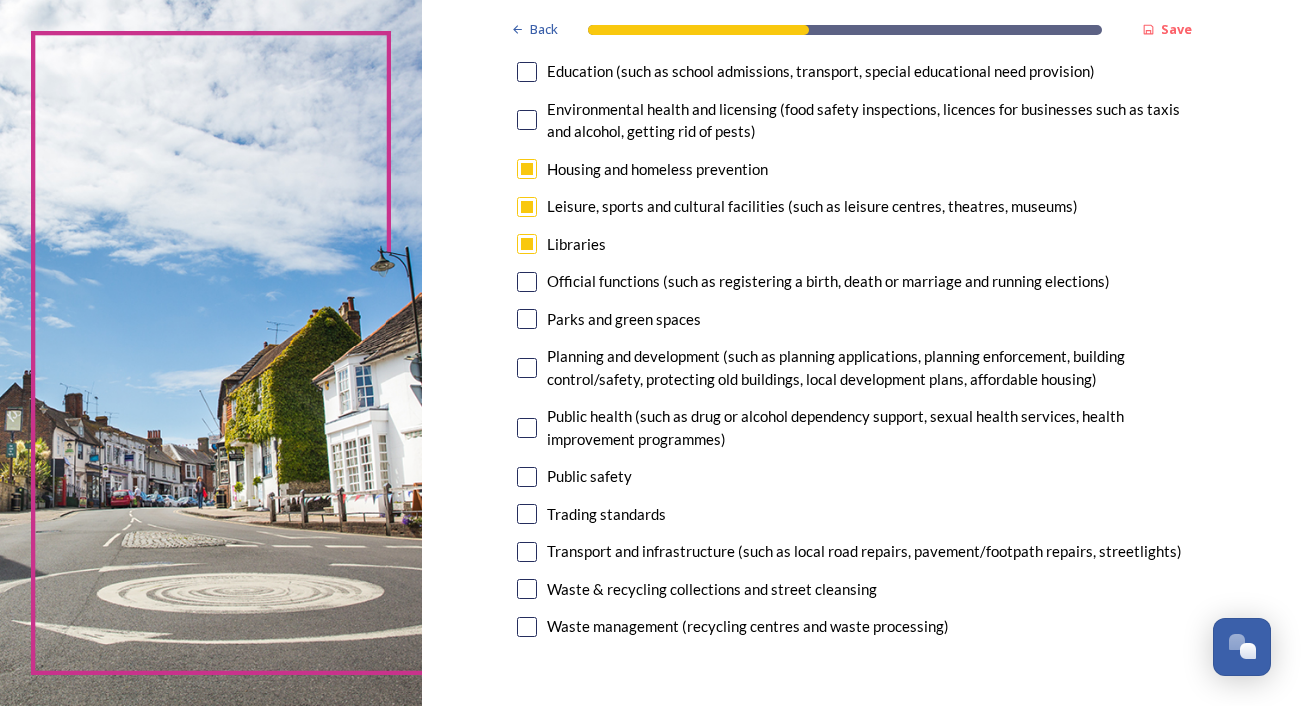 scroll, scrollTop: 462, scrollLeft: 0, axis: vertical 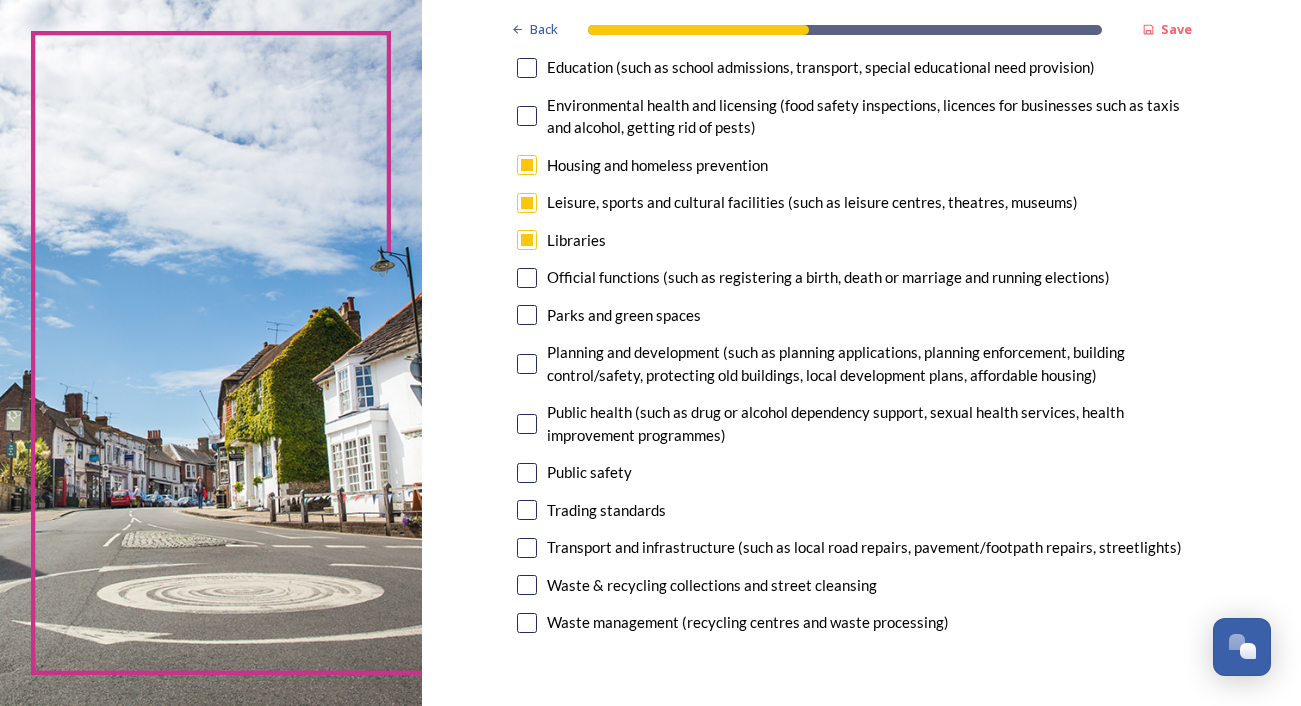click at bounding box center (527, 424) 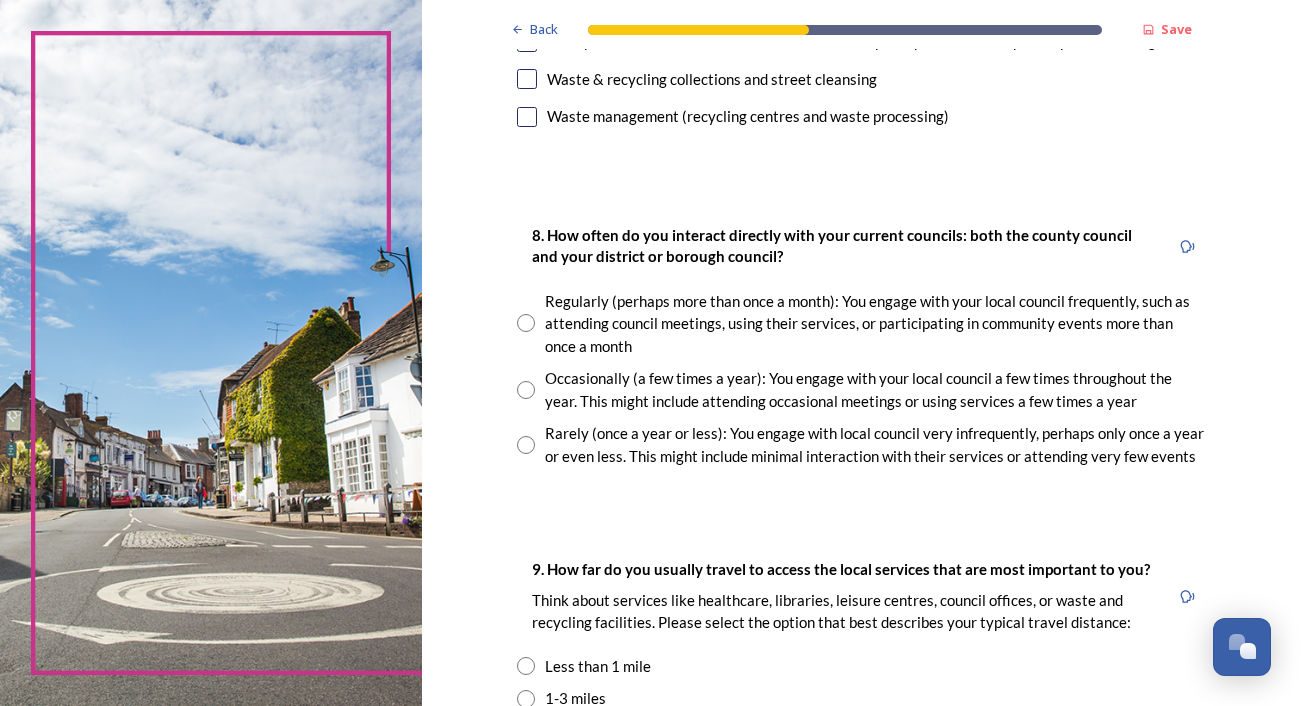 scroll, scrollTop: 966, scrollLeft: 0, axis: vertical 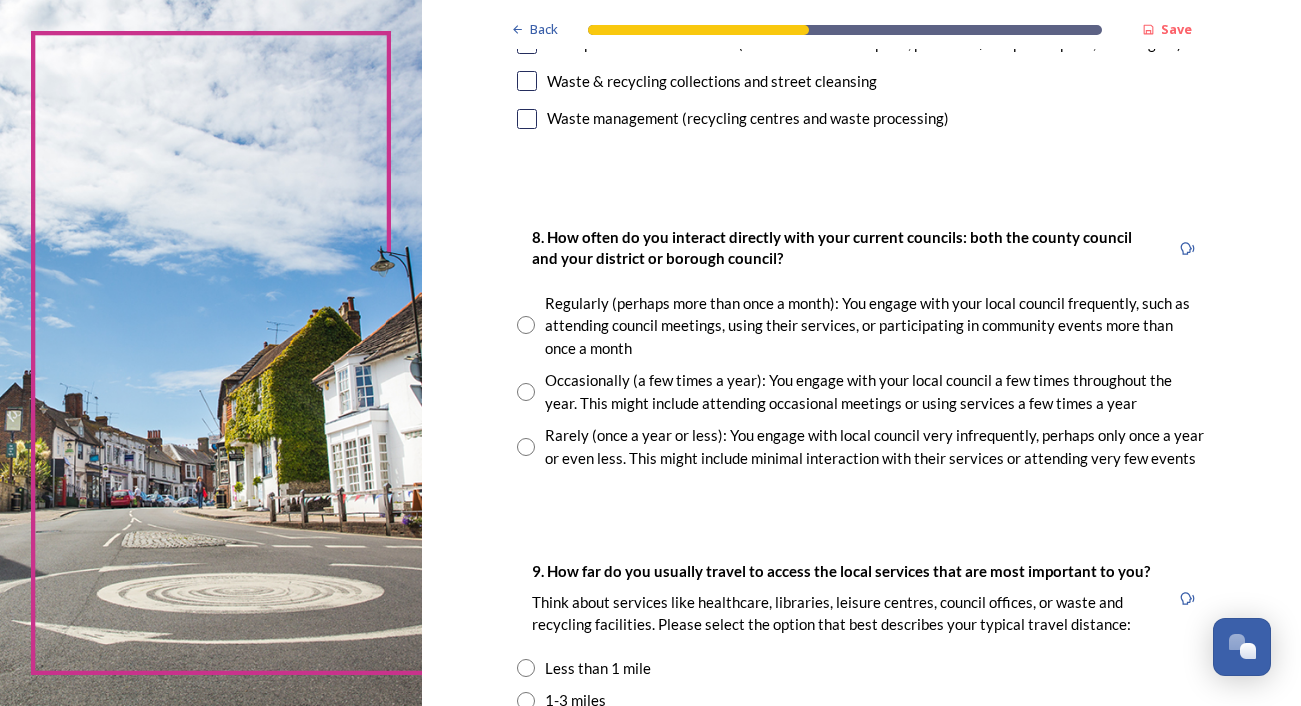 click at bounding box center (526, 447) 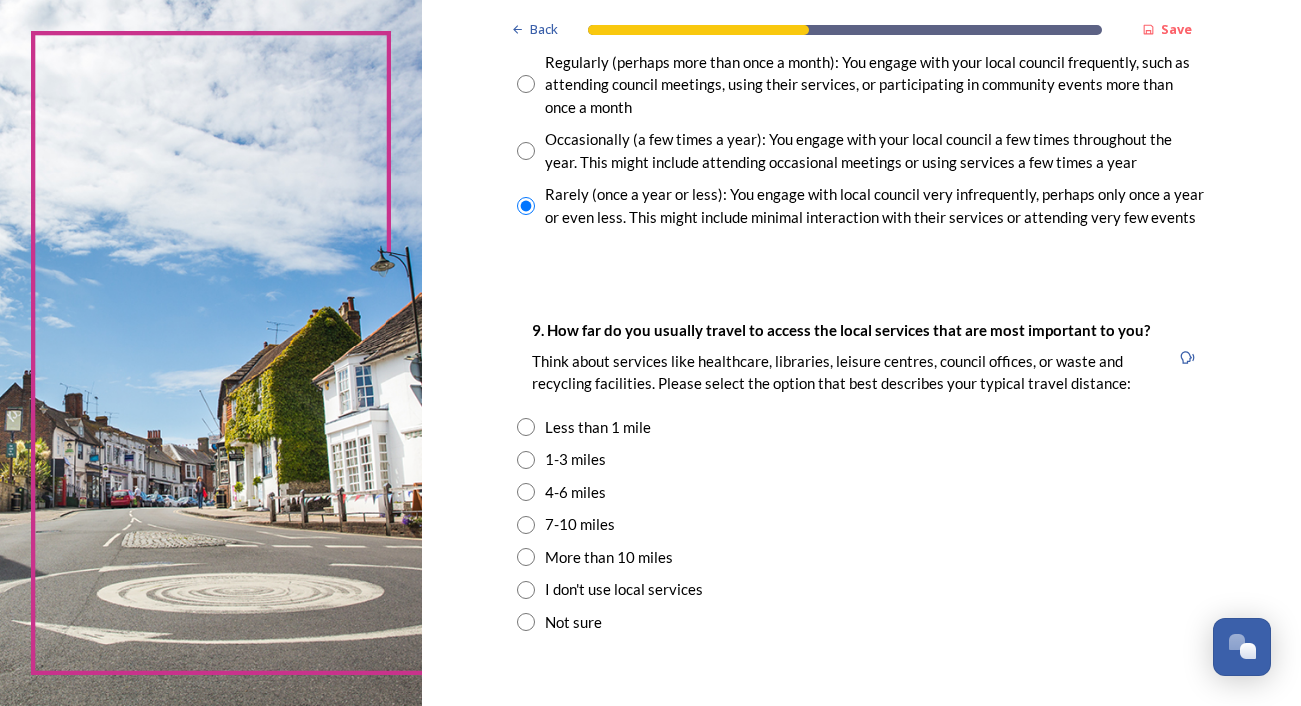scroll, scrollTop: 1279, scrollLeft: 0, axis: vertical 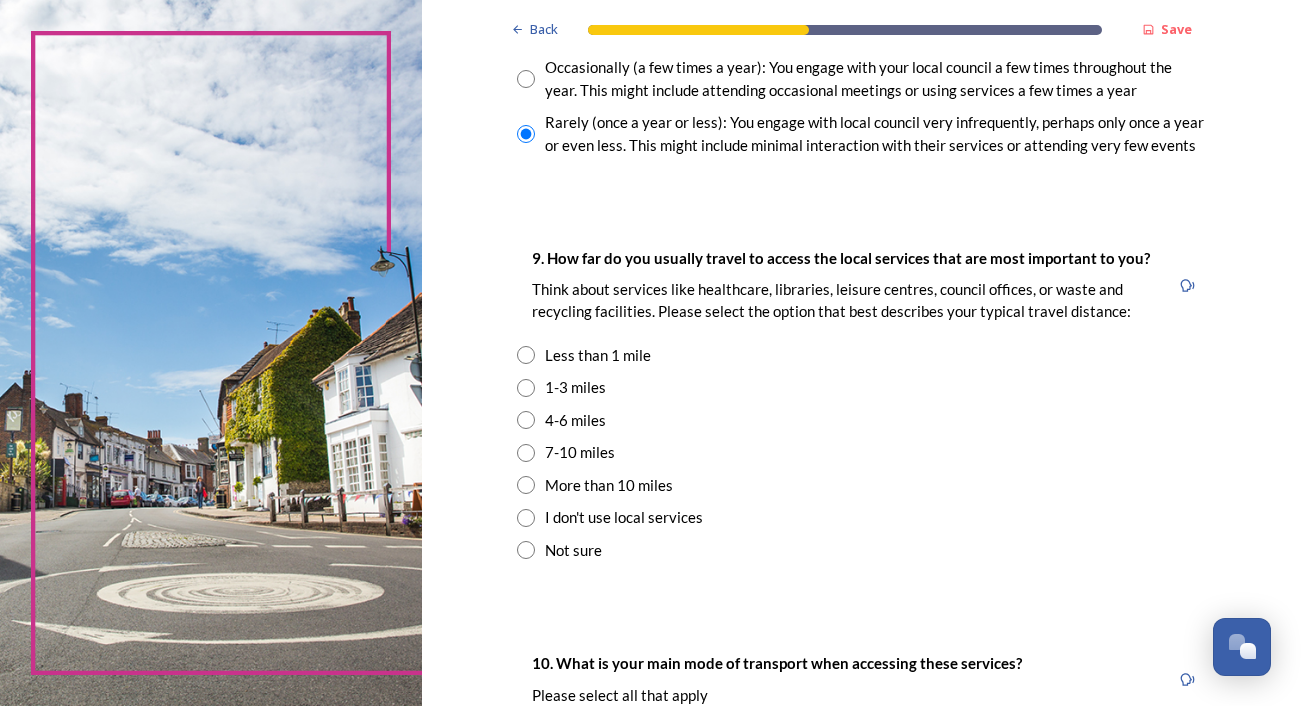 click at bounding box center [526, 355] 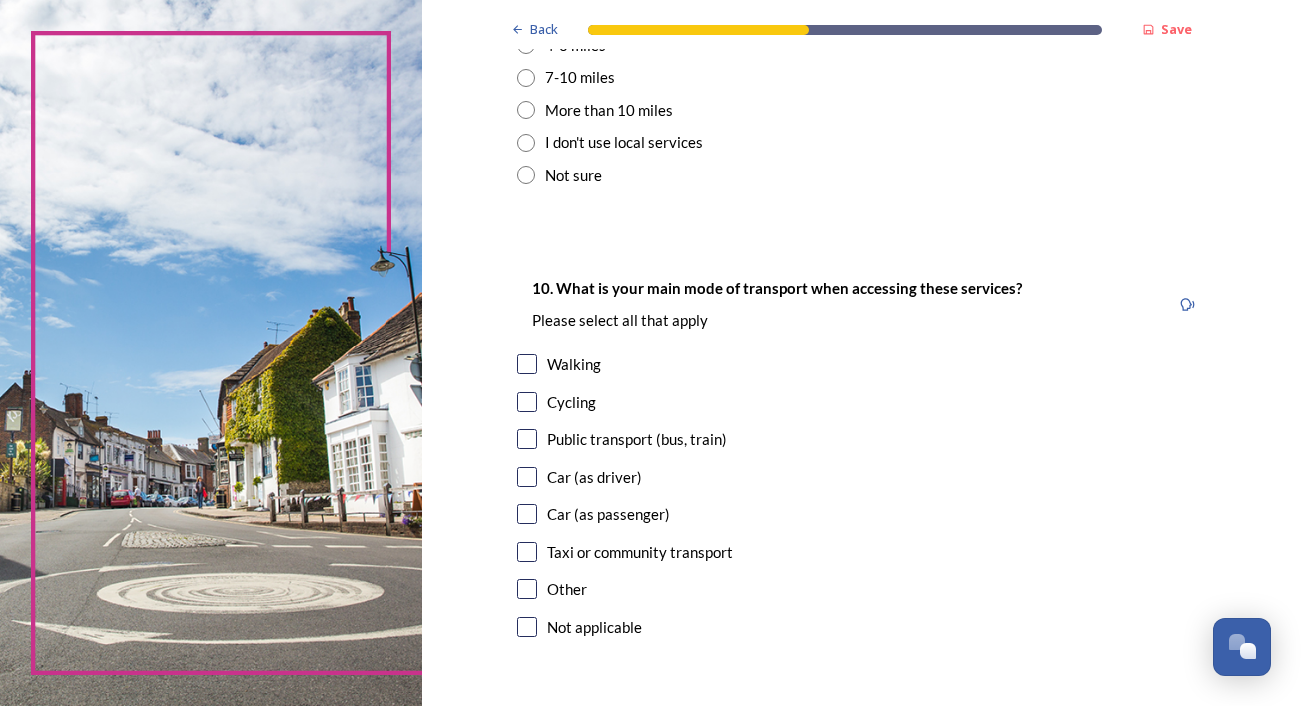 scroll, scrollTop: 1683, scrollLeft: 0, axis: vertical 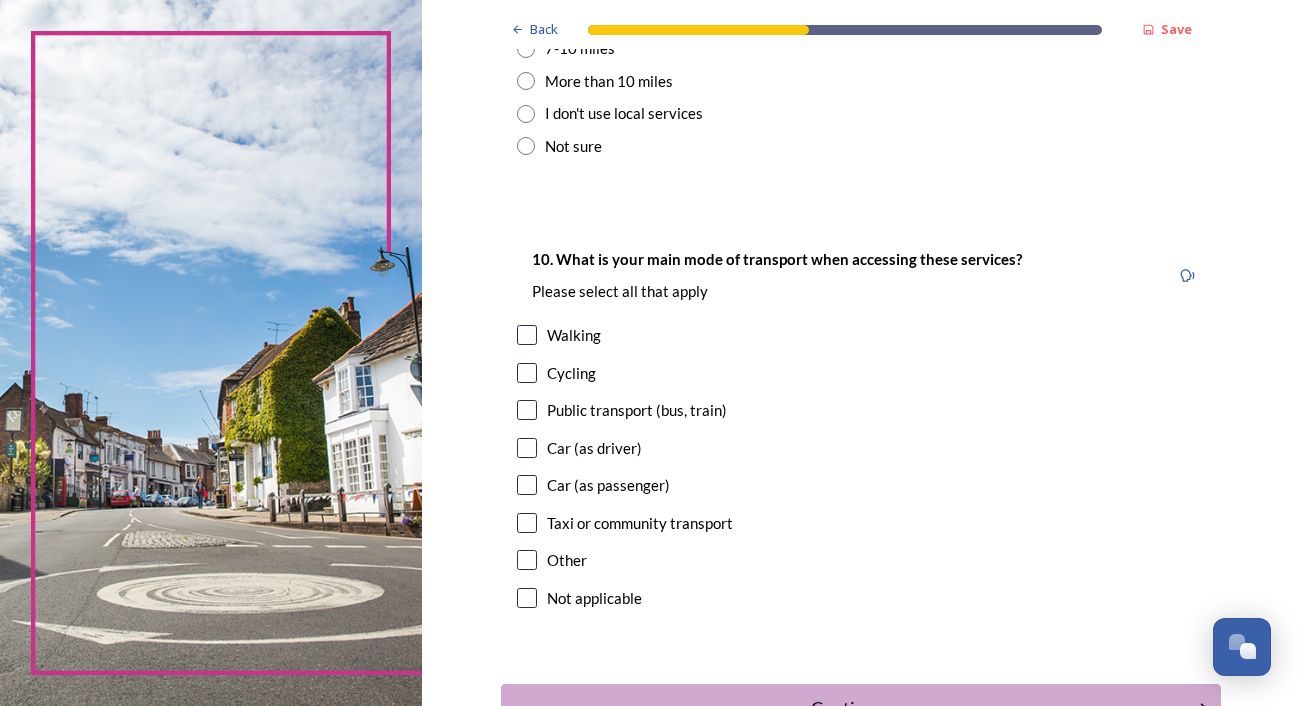 click at bounding box center [527, 335] 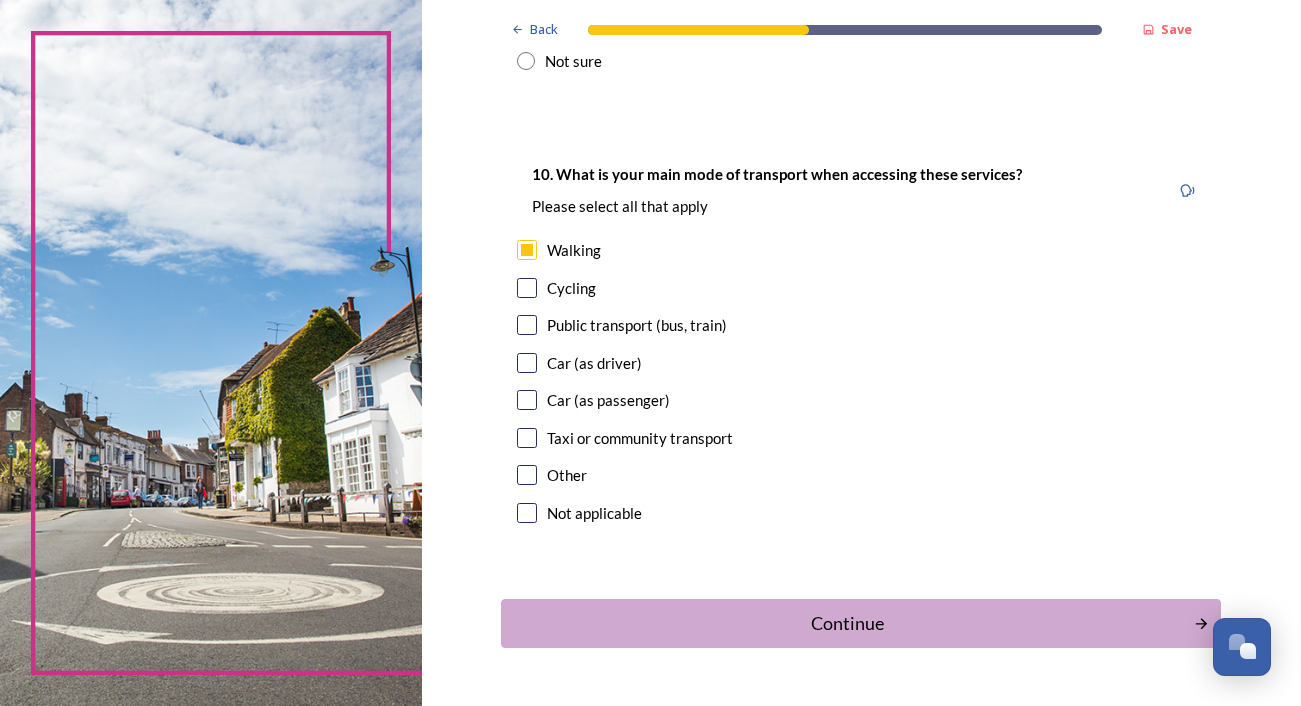 scroll, scrollTop: 1825, scrollLeft: 0, axis: vertical 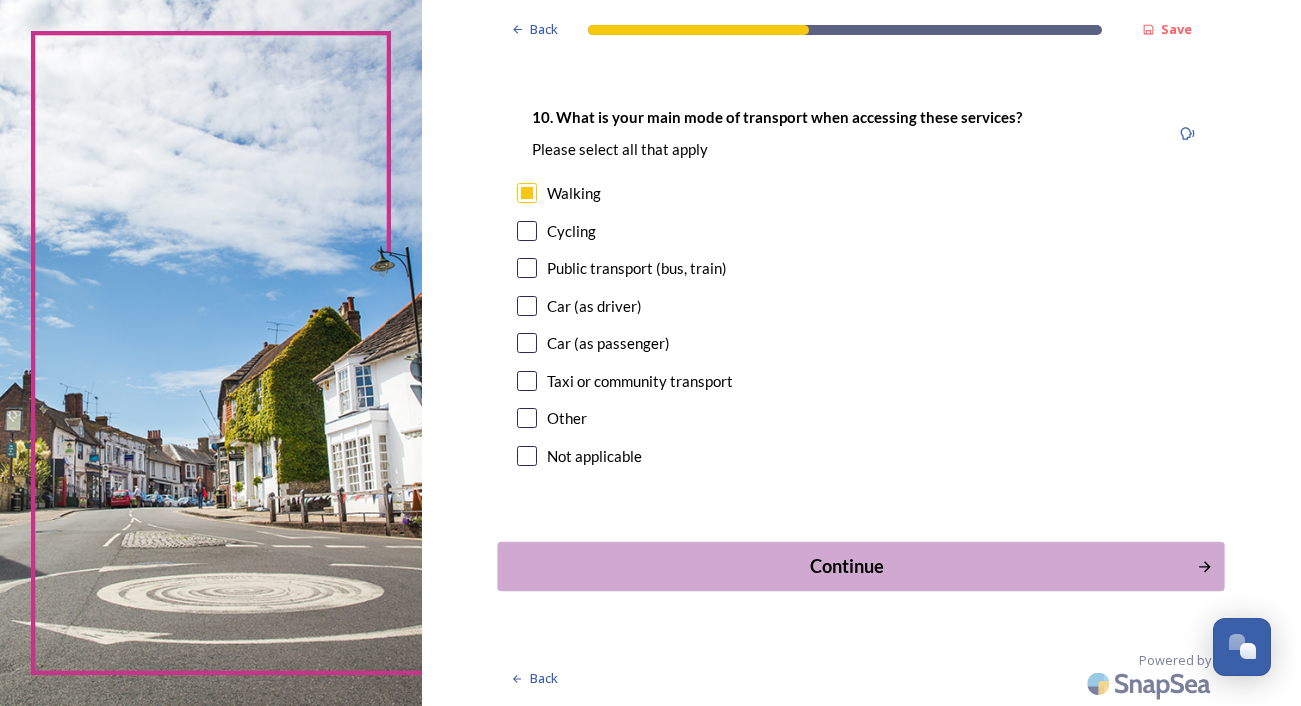 click on "Continue" at bounding box center (847, 566) 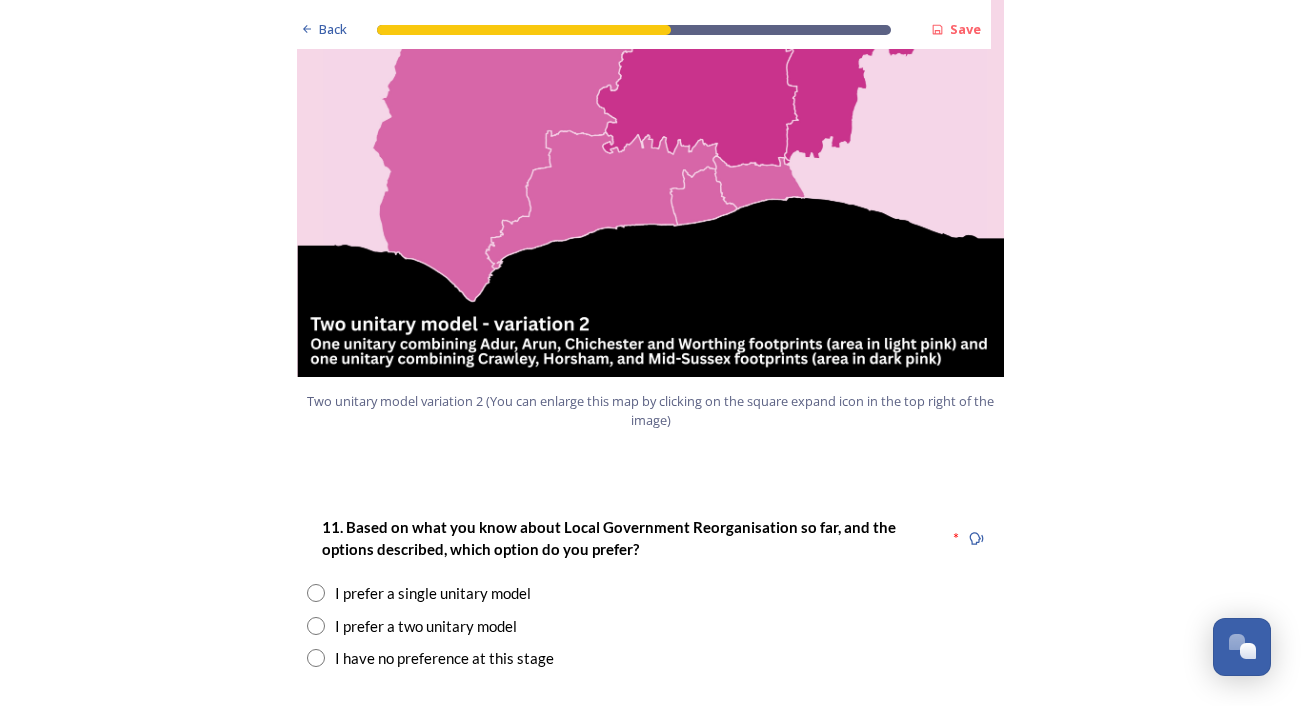 scroll, scrollTop: 2228, scrollLeft: 0, axis: vertical 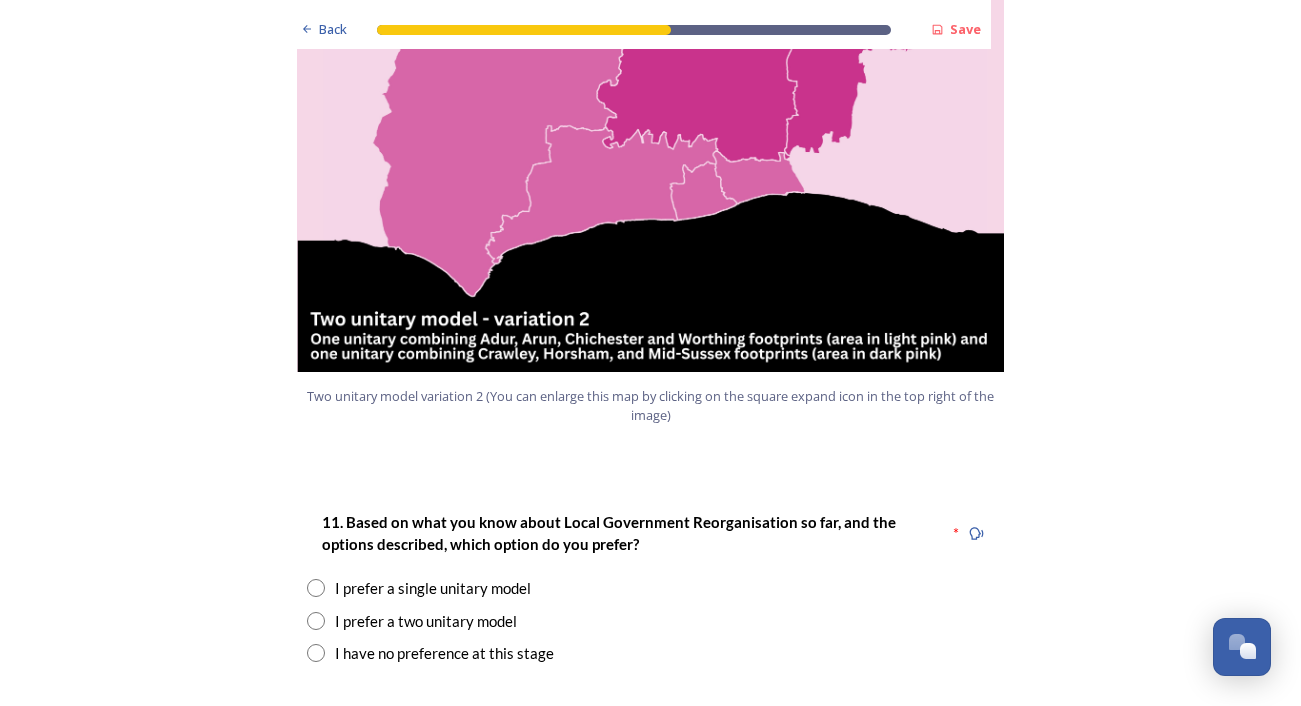click at bounding box center [316, 653] 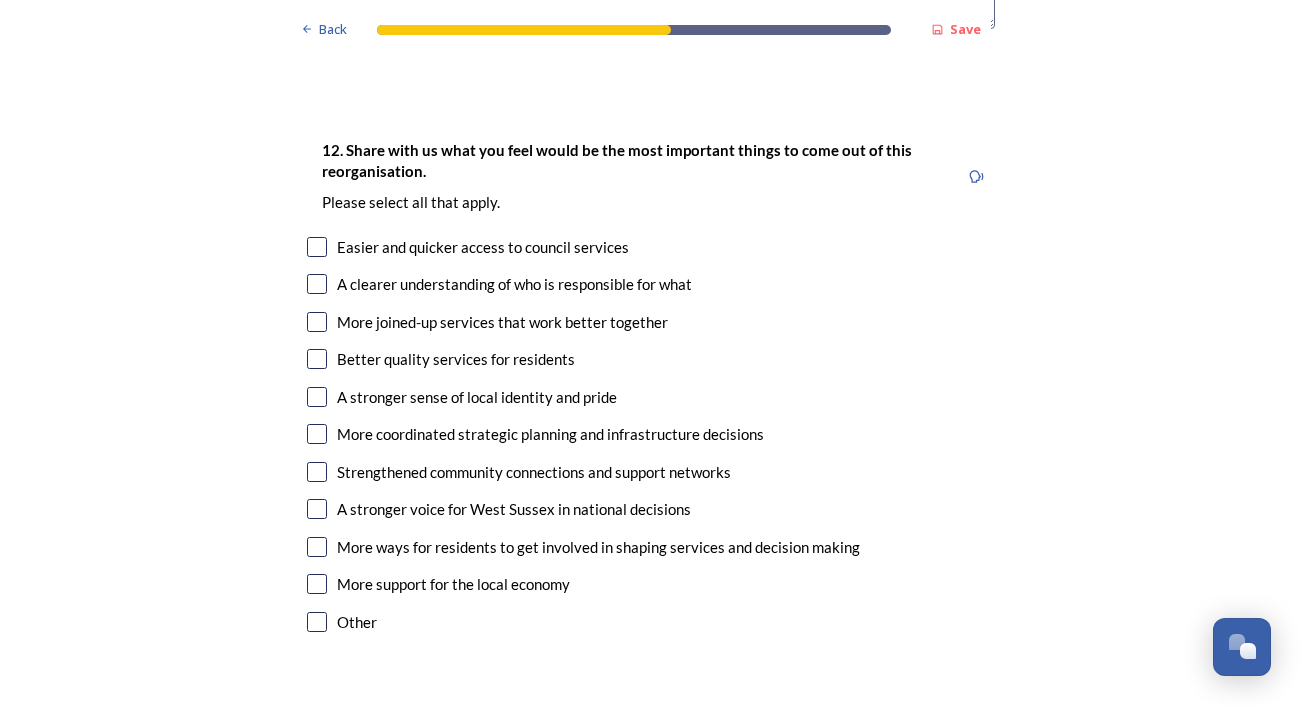 scroll, scrollTop: 3280, scrollLeft: 0, axis: vertical 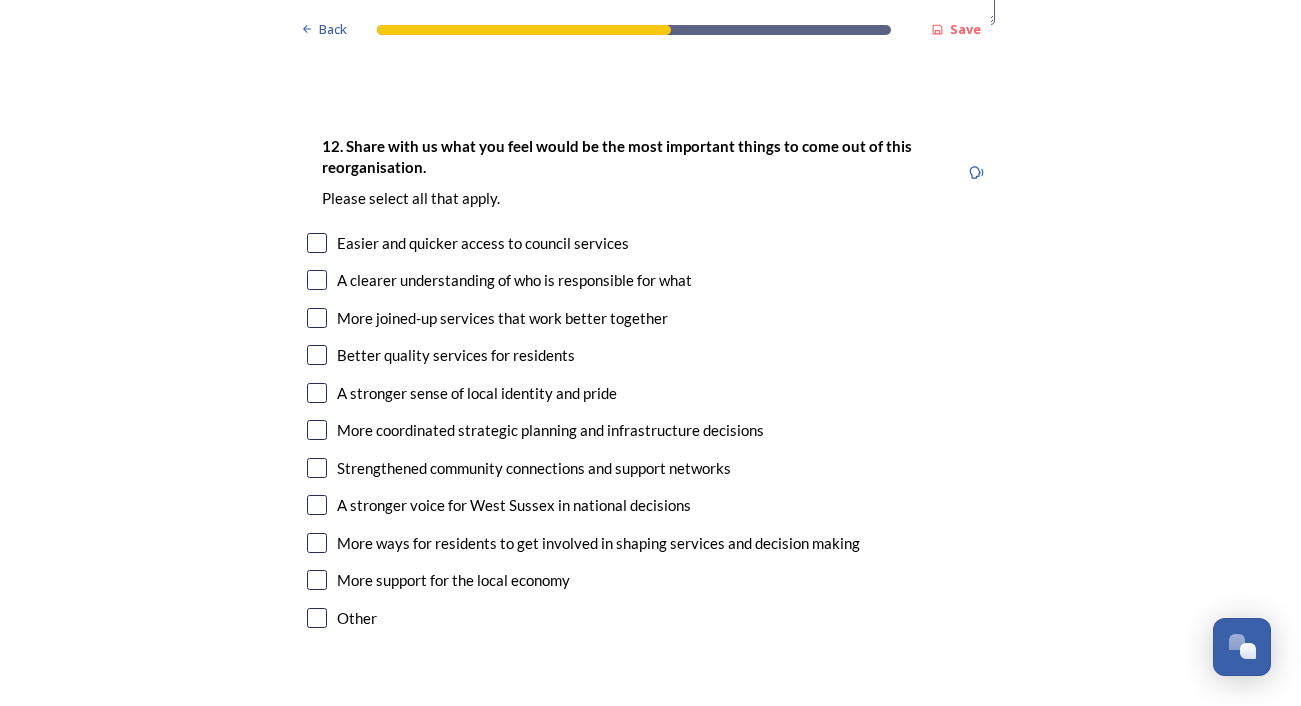 click at bounding box center [317, 243] 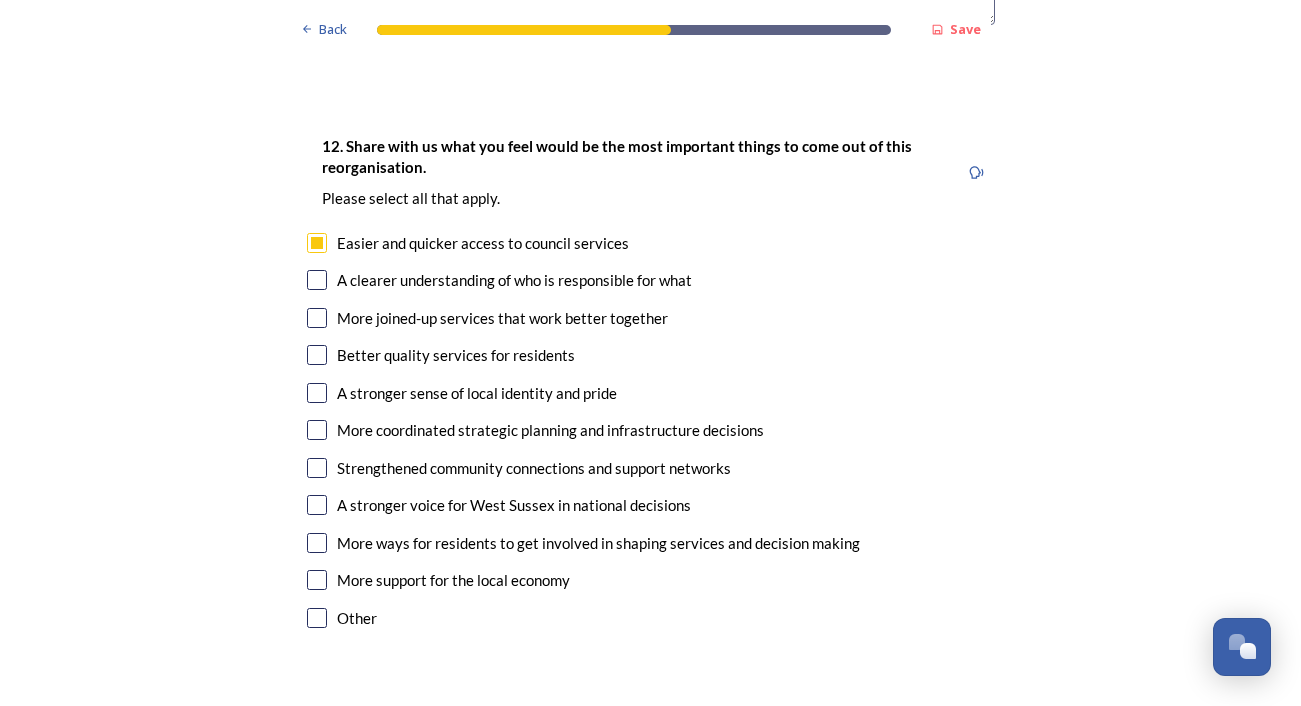 click at bounding box center (317, 355) 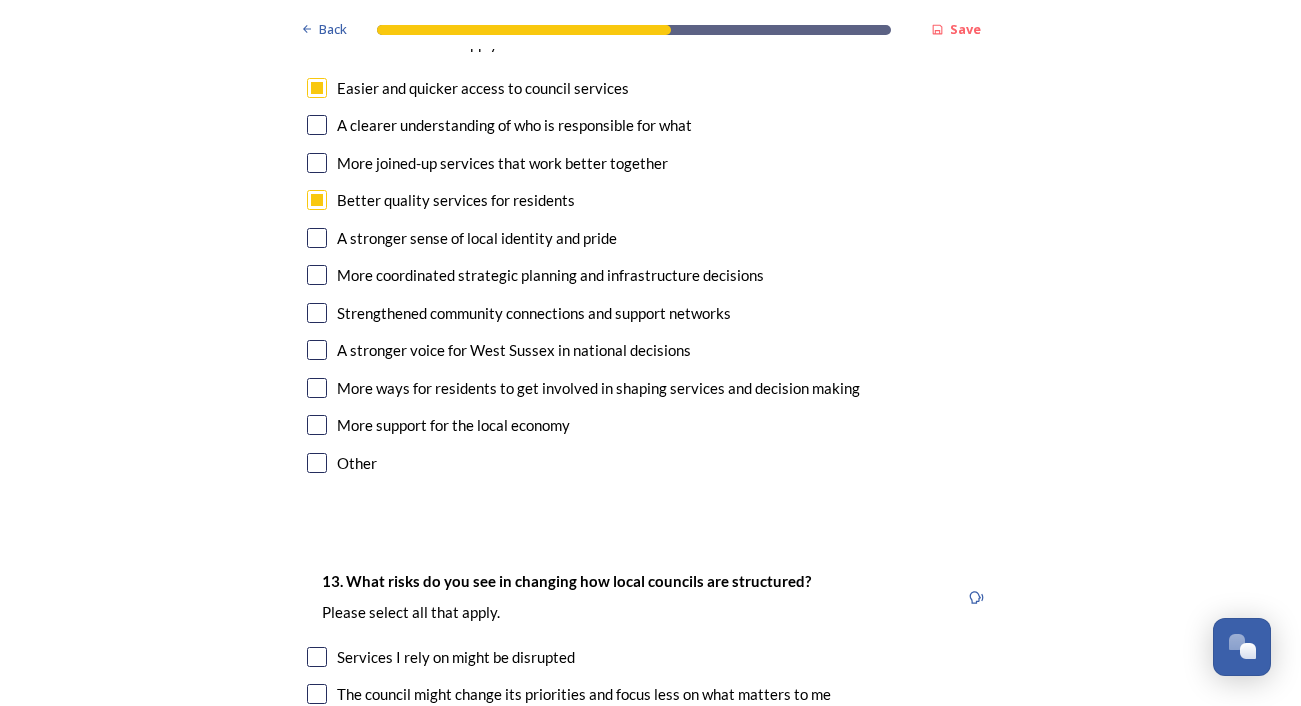 scroll, scrollTop: 3453, scrollLeft: 0, axis: vertical 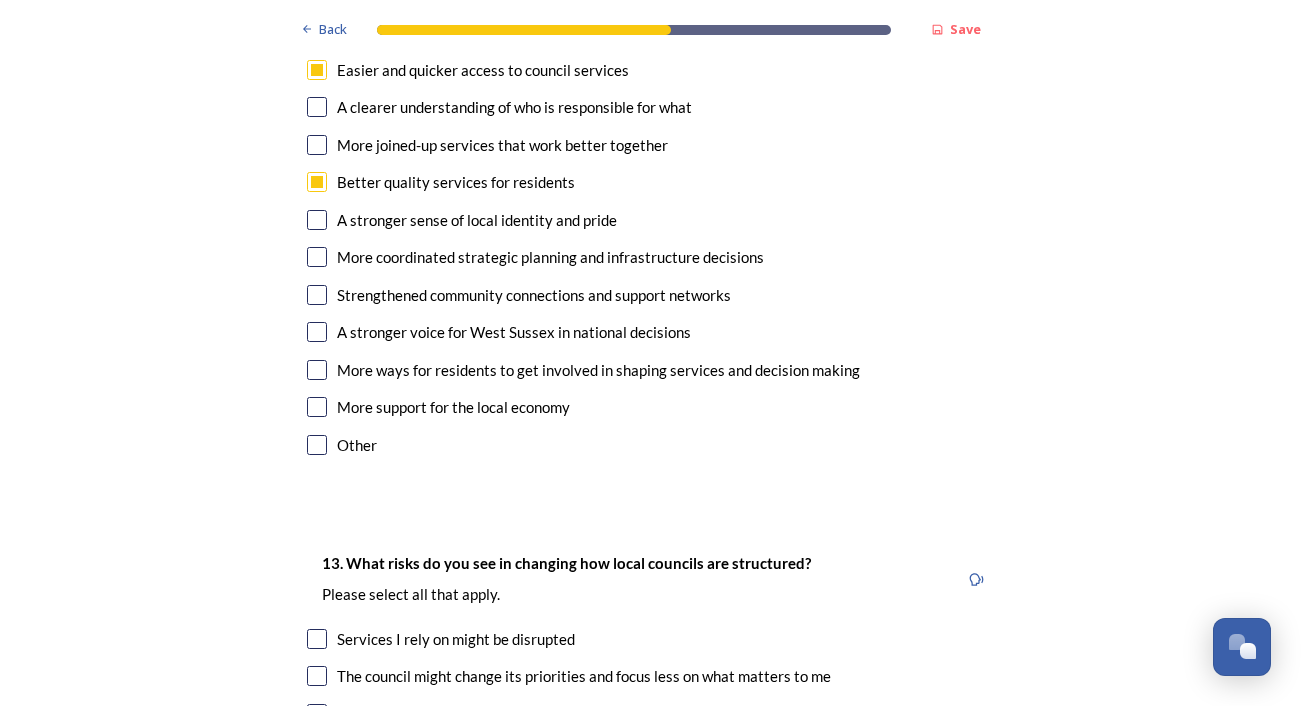 click at bounding box center (317, 407) 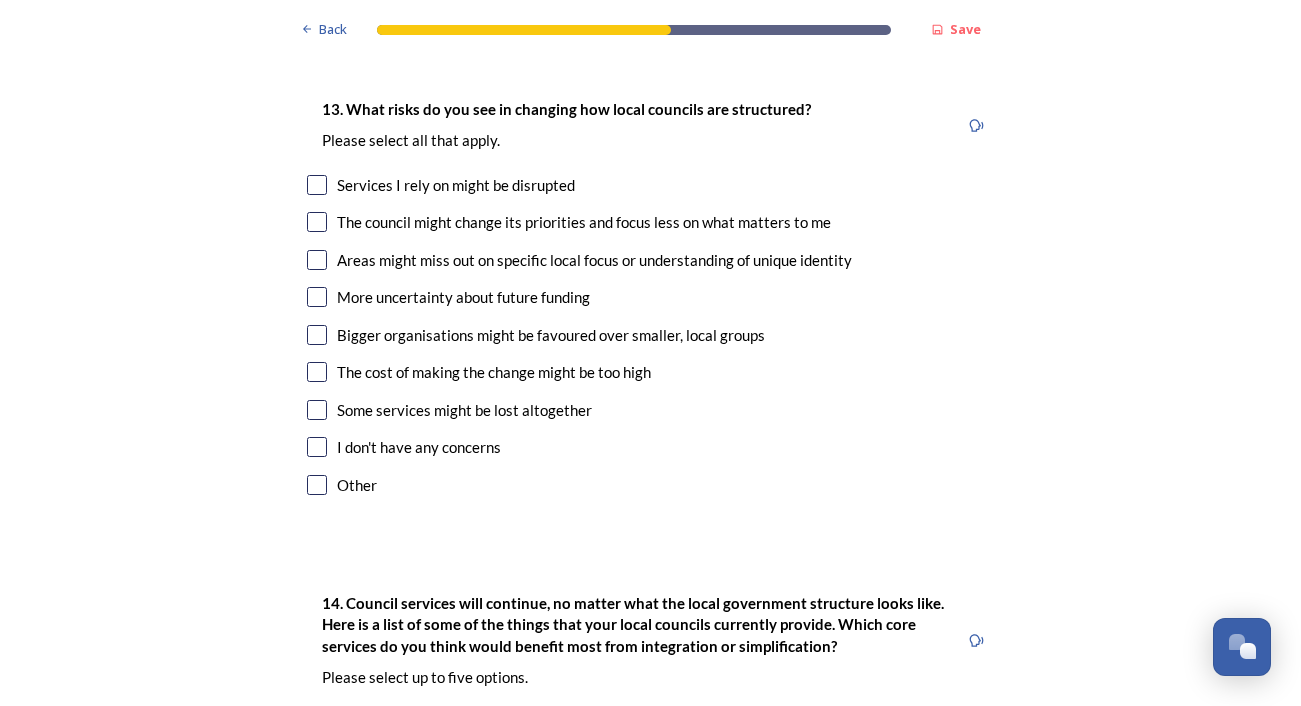 scroll, scrollTop: 3916, scrollLeft: 0, axis: vertical 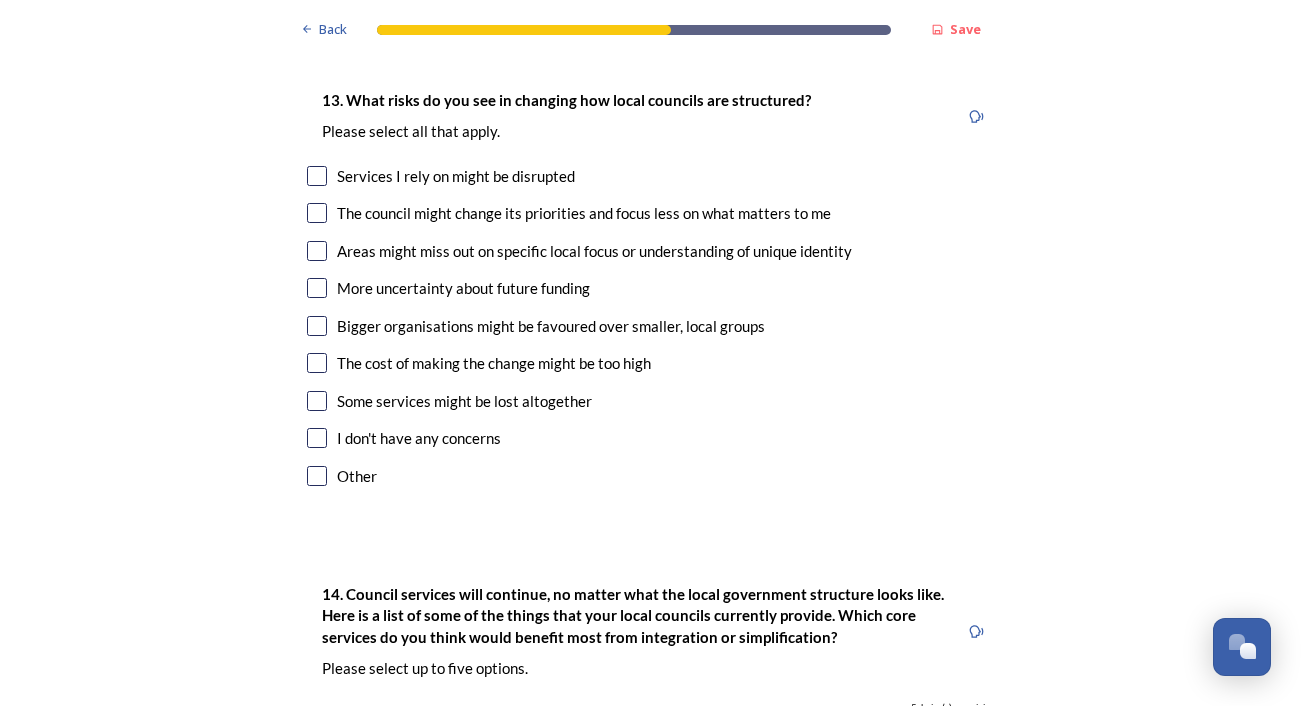 click at bounding box center [317, 176] 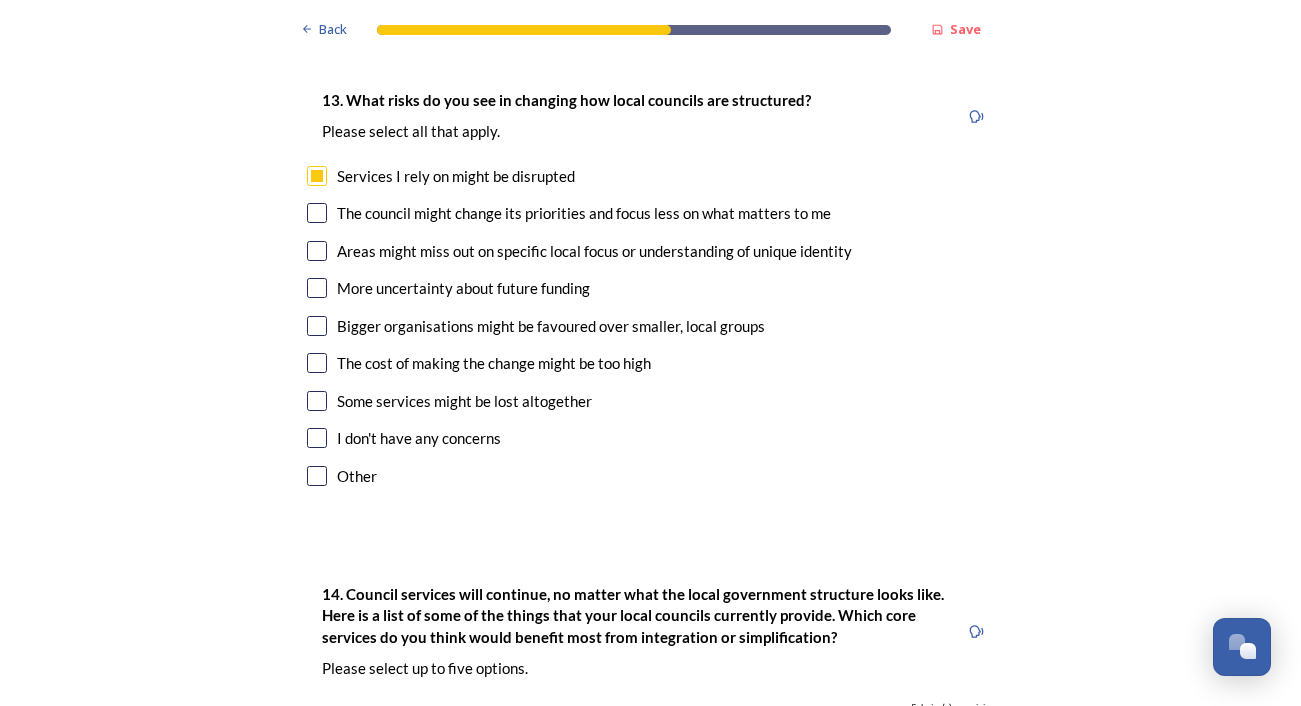 click at bounding box center (317, 213) 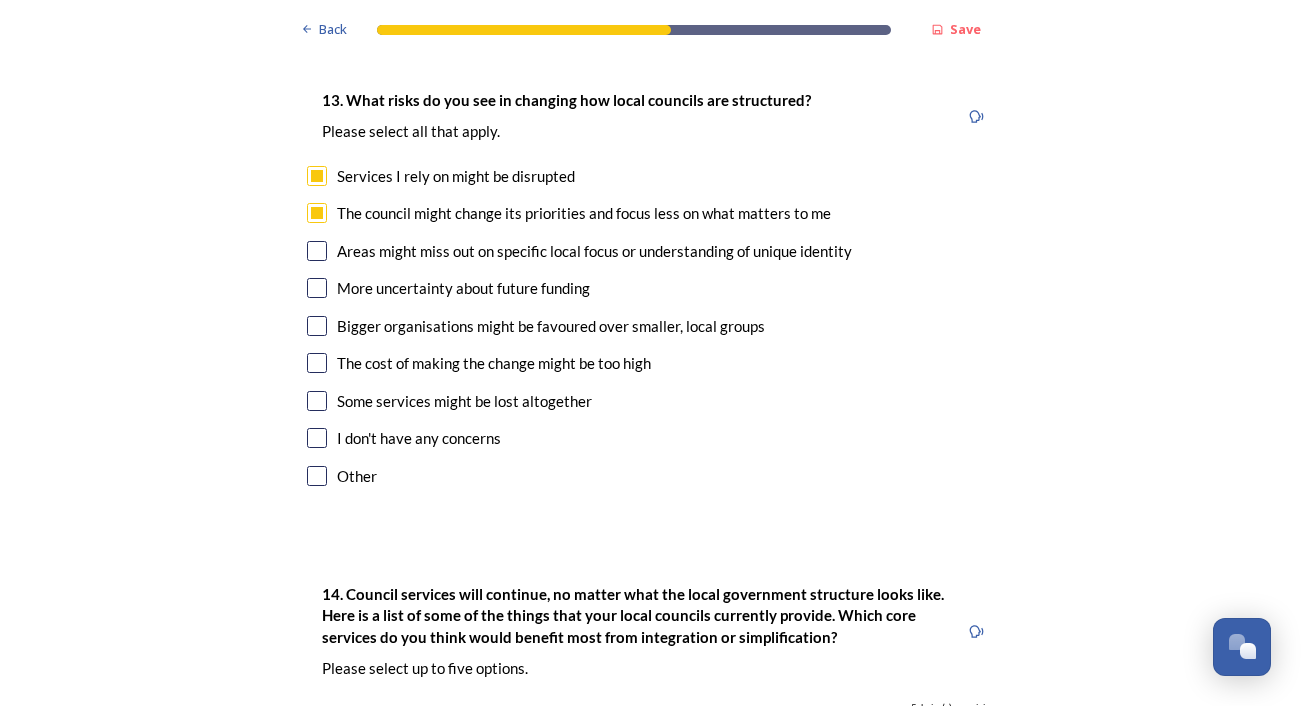 click at bounding box center (317, 251) 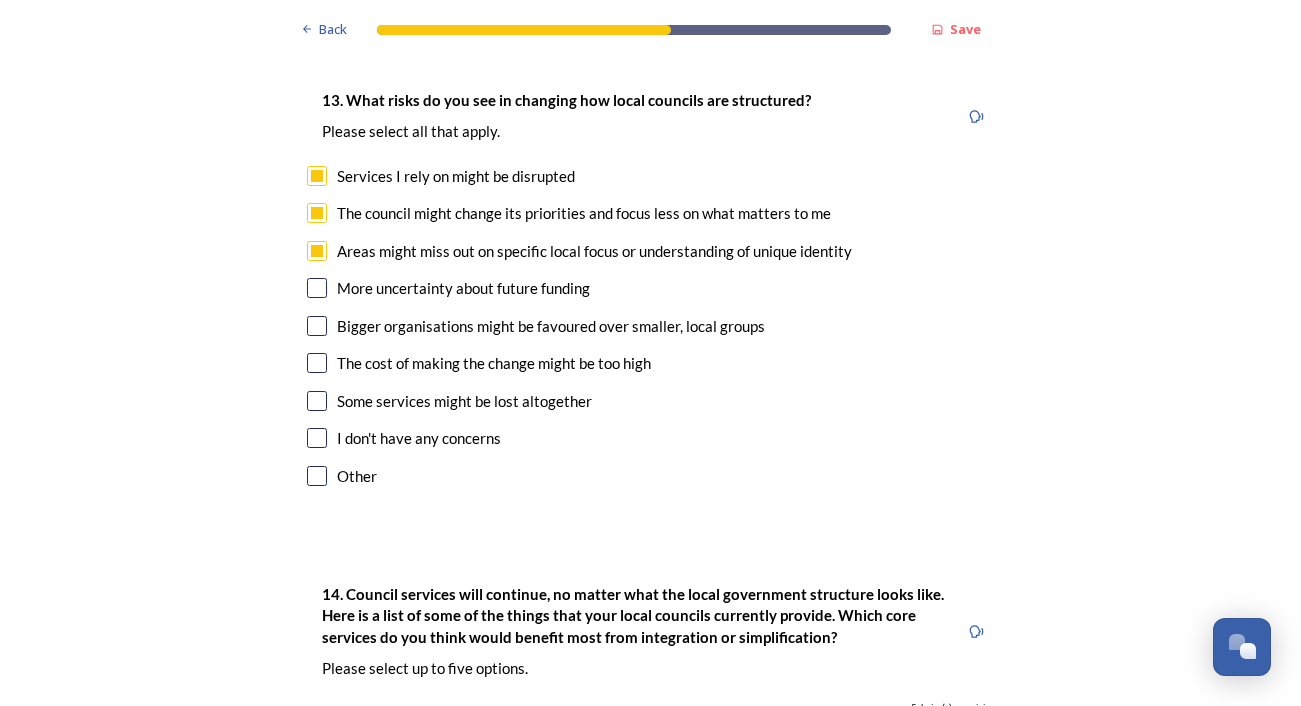 click at bounding box center (317, 251) 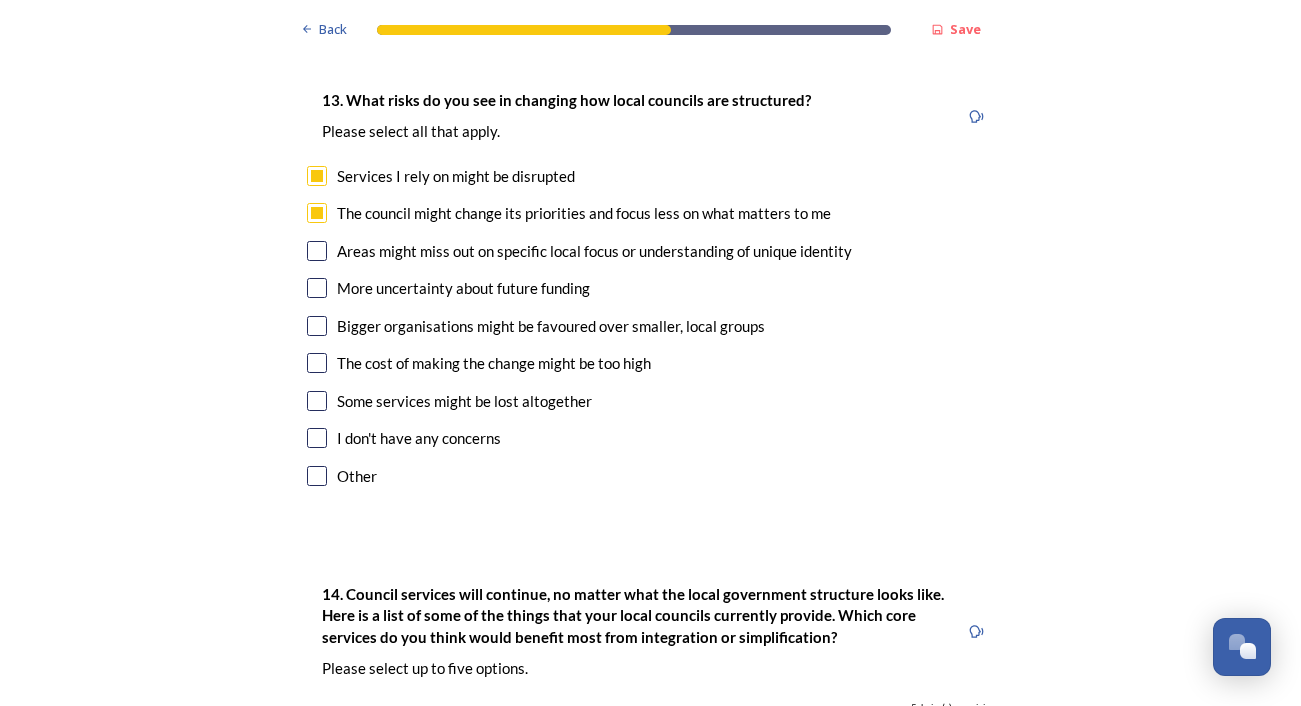 click at bounding box center (317, 363) 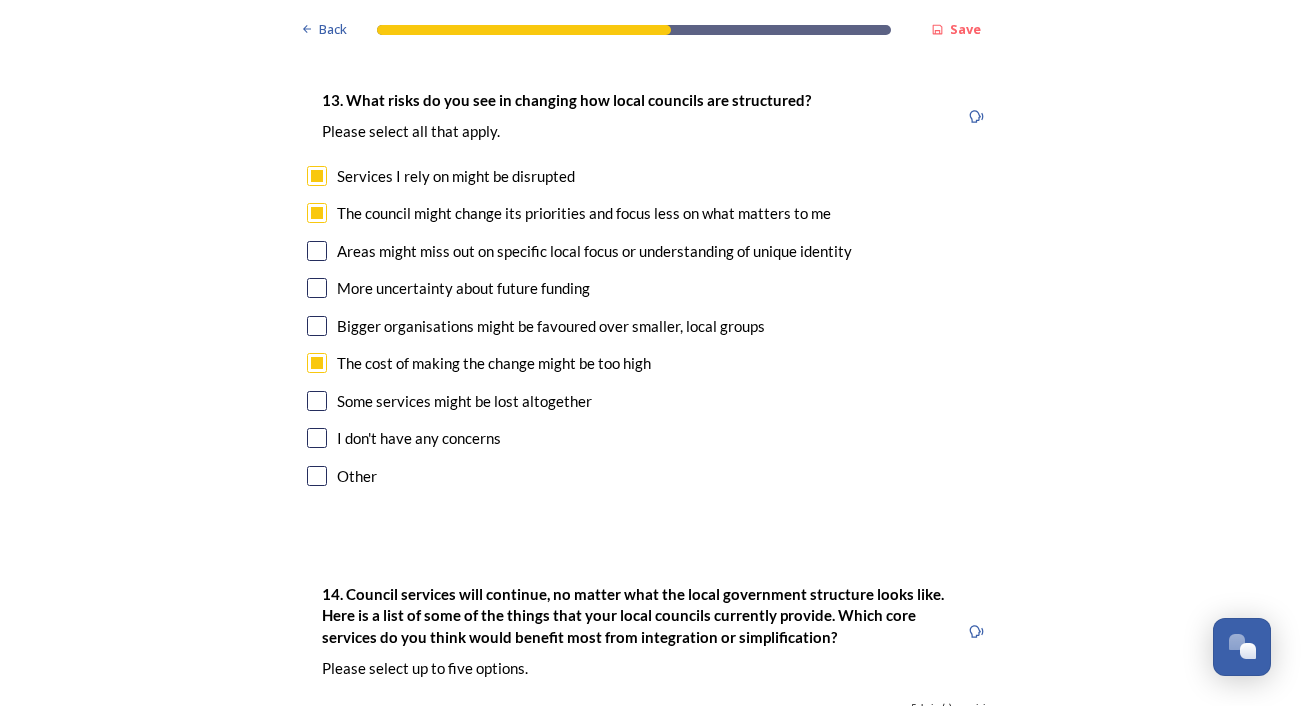 click at bounding box center (317, 401) 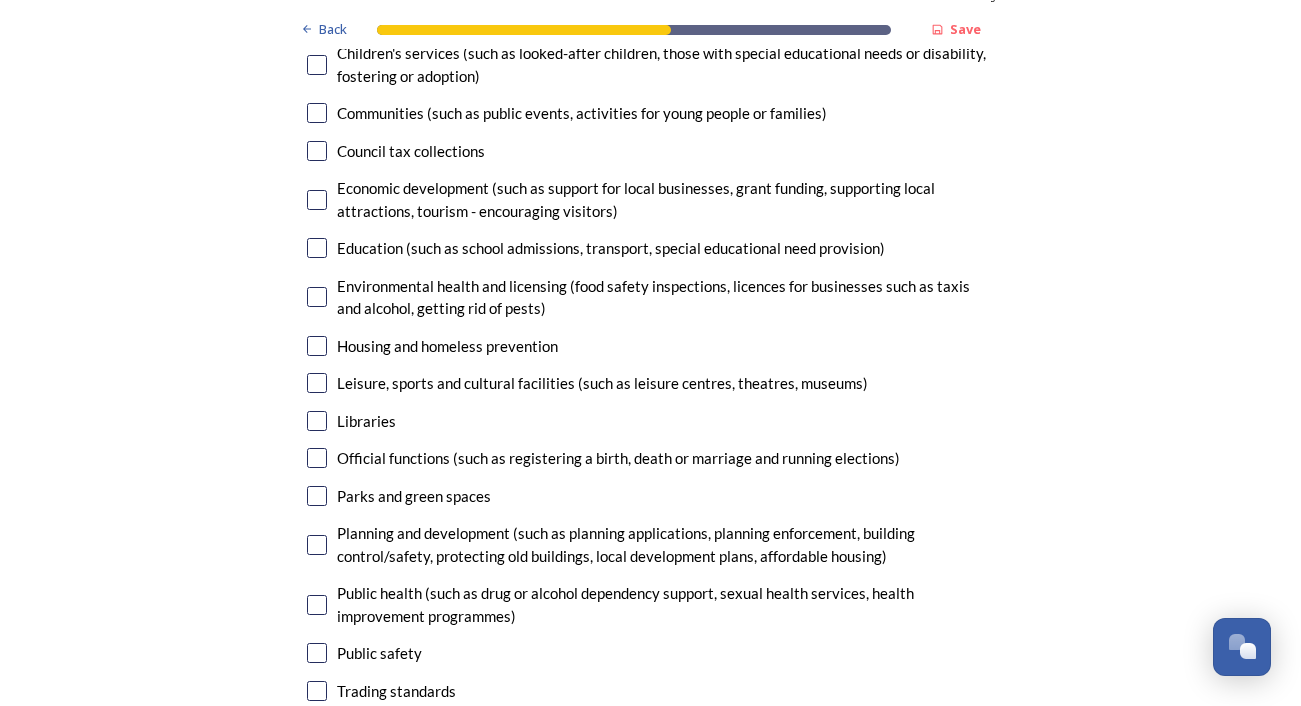 scroll, scrollTop: 4637, scrollLeft: 0, axis: vertical 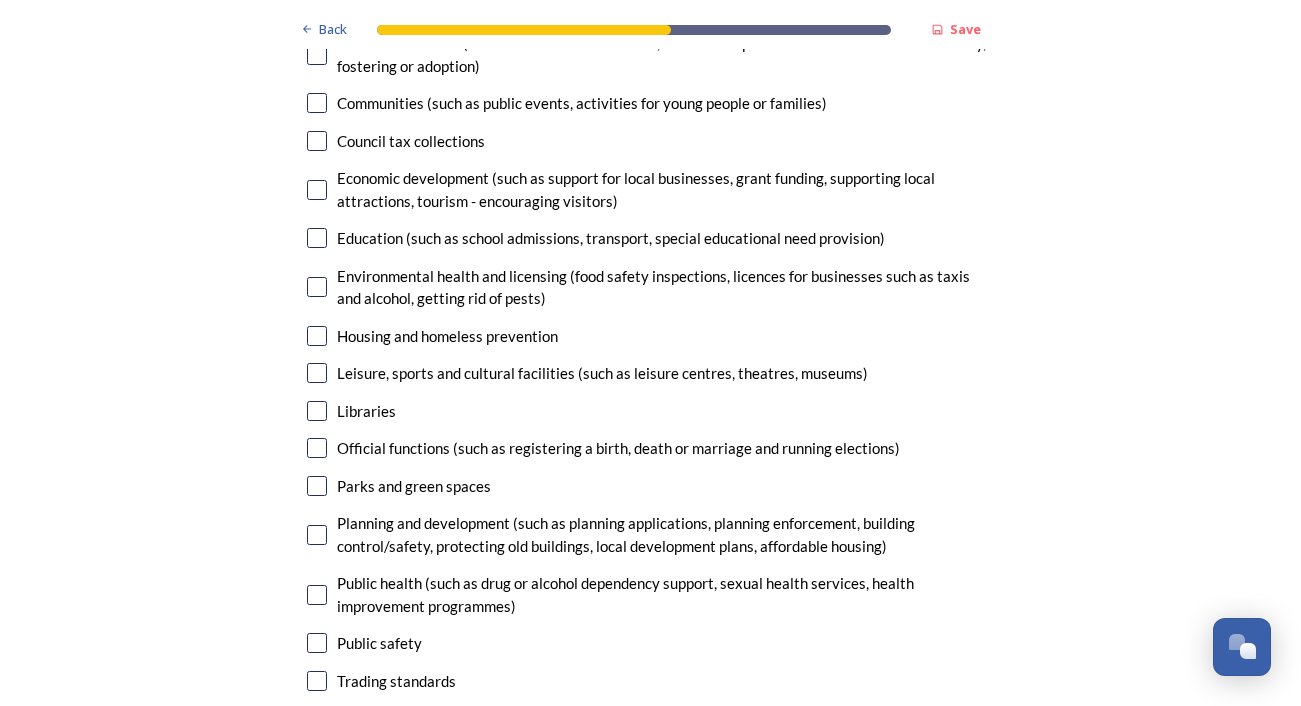 click at bounding box center (317, 190) 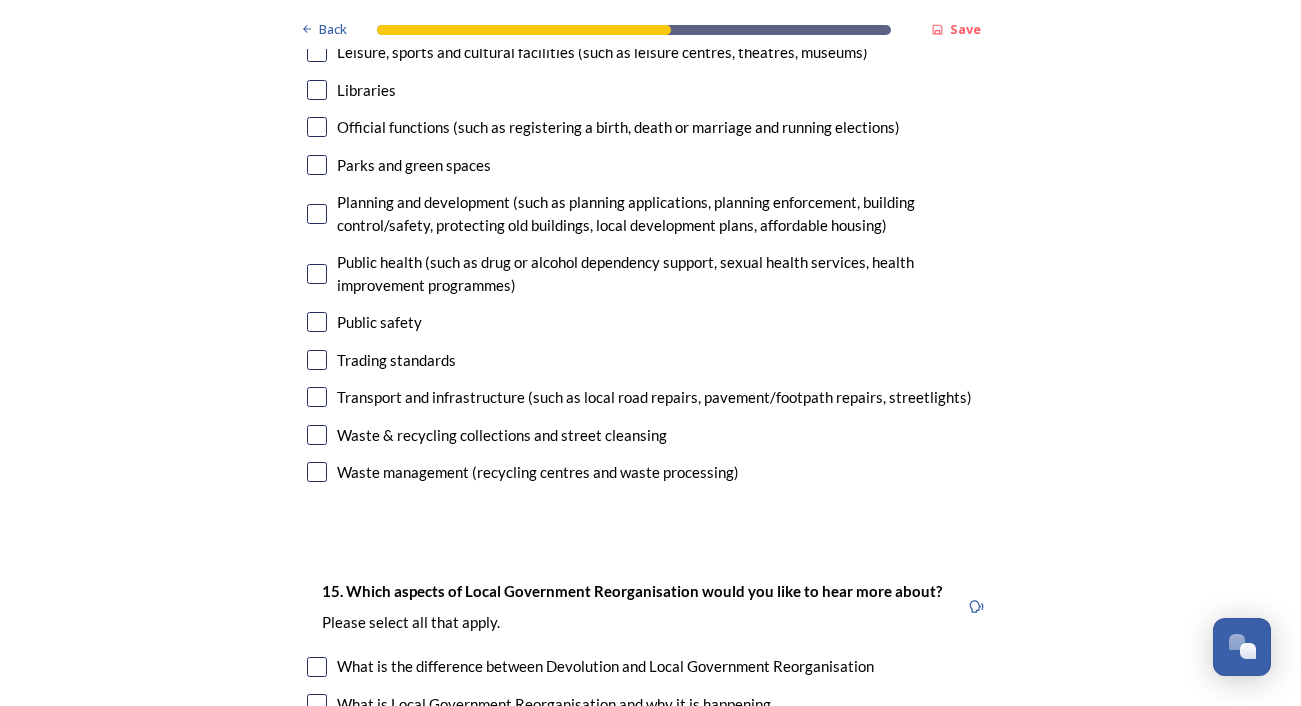 scroll, scrollTop: 4981, scrollLeft: 0, axis: vertical 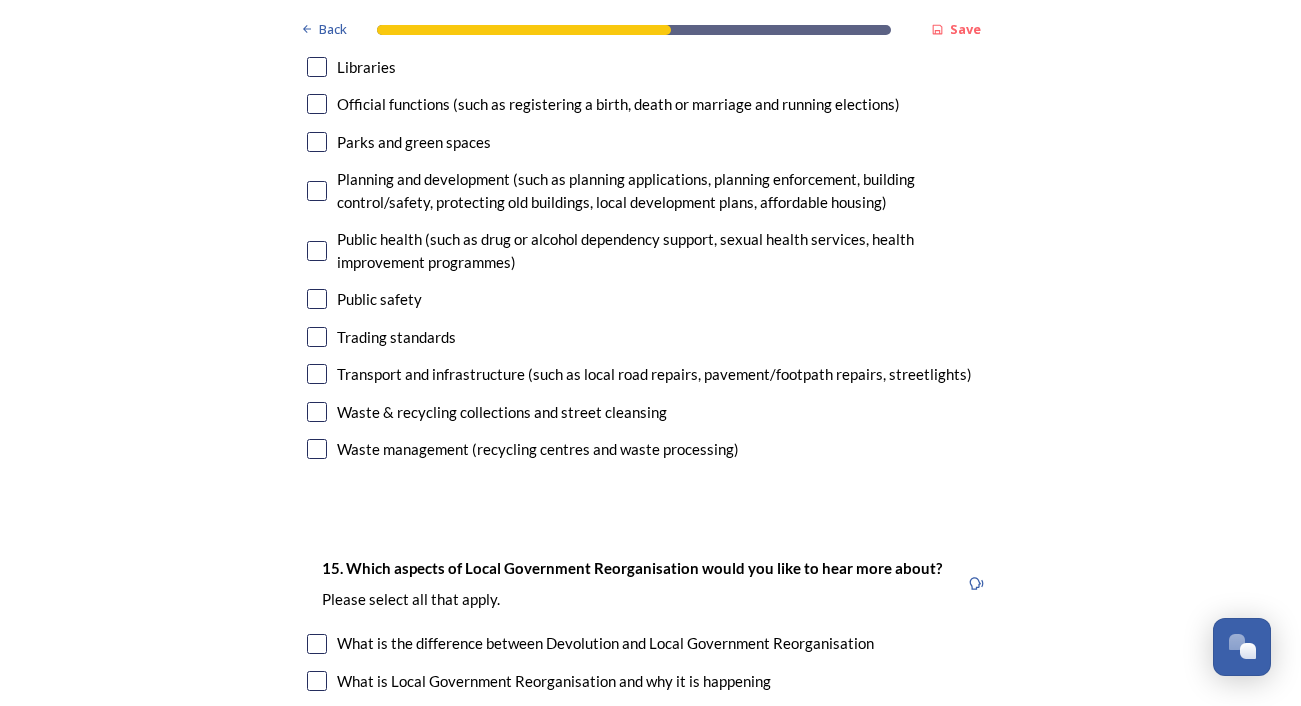 click at bounding box center (317, 251) 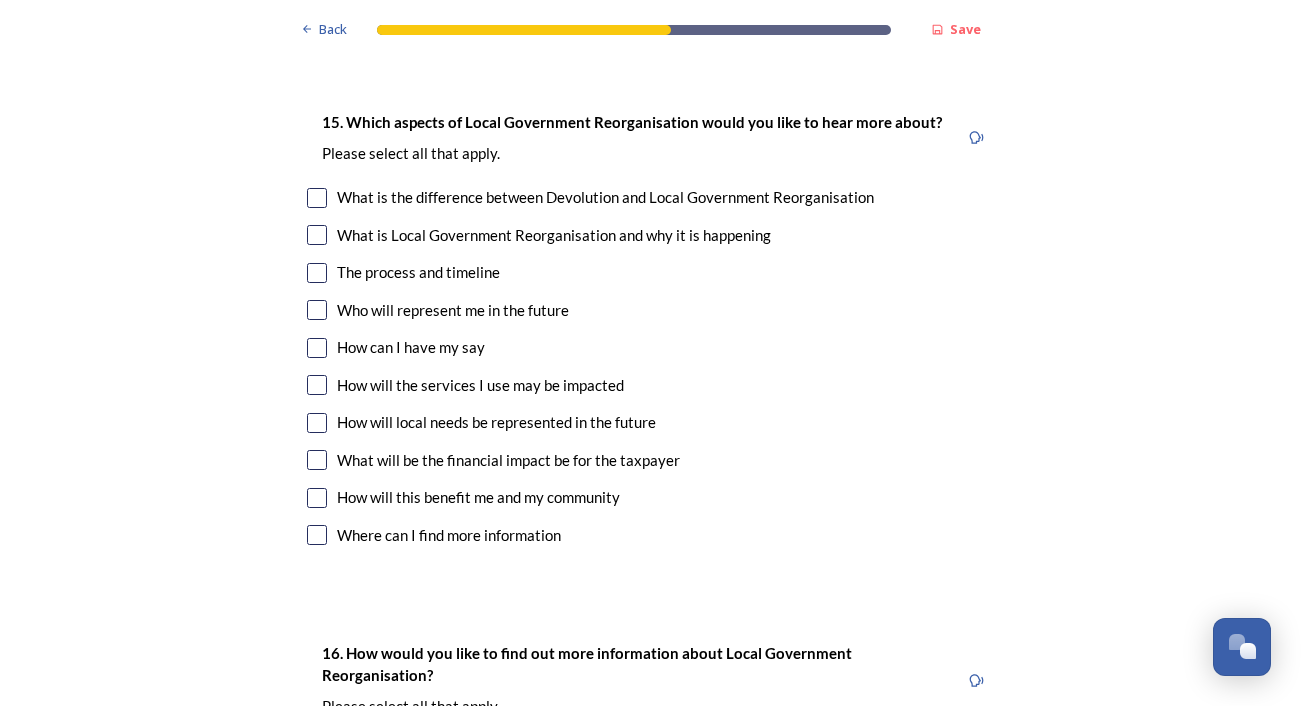 scroll, scrollTop: 5446, scrollLeft: 0, axis: vertical 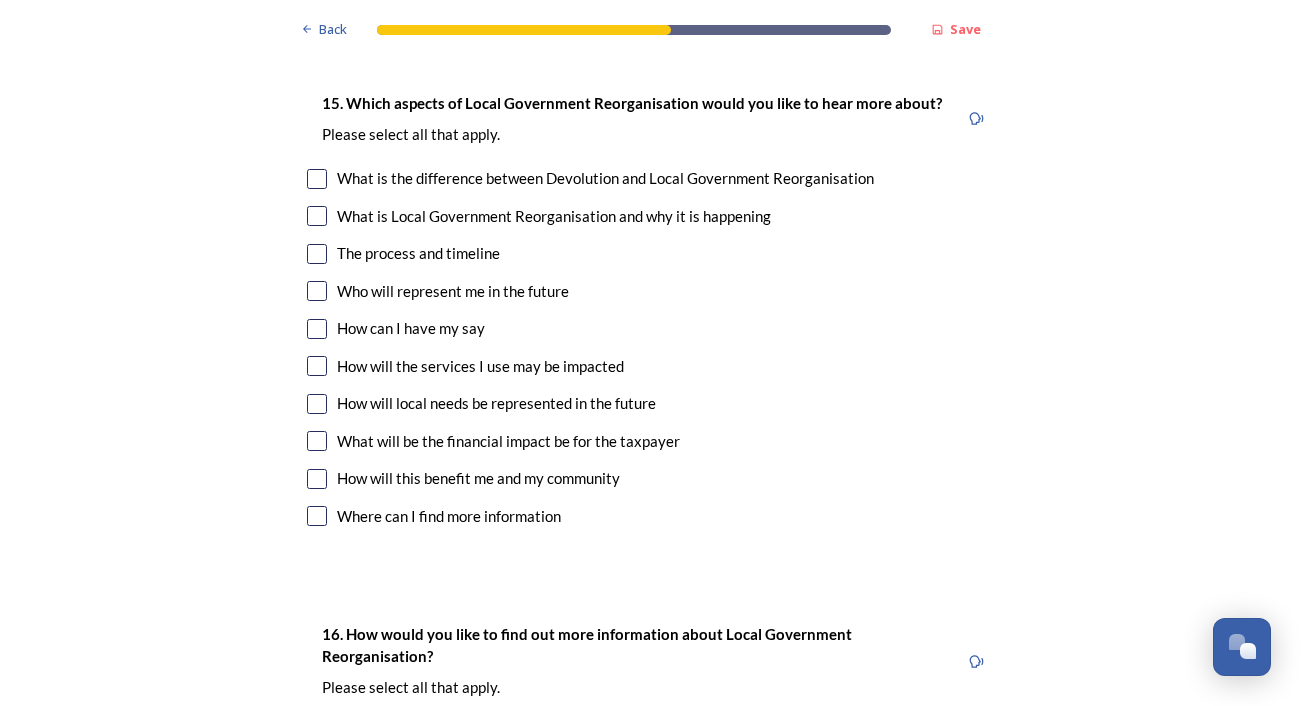 click on "Back Save Prioritising future services As explained on our  Shaping West Sussex hub , Local Government Reorganisation for West Sussex means that the county, district and borough councils will be replaced with one, or more than one, single-tier council (referred to as a unitary council) to deliver all your services.  Options currently being explored within West Sussex are detailed on our  hub , but map visuals can be found below. A single county unitary , bringing the County Council and all seven District and Borough Councils services together to form a new unitary council for West Sussex. Single unitary model (You can enlarge this map by clicking on the square expand icon in the top right of the image) Two unitary option, variation 1  -   one unitary combining Arun, Chichester and Worthing footprints and one unitary combining Adur, Crawley, Horsham, and Mid-Sussex footprints. Two unitary model variation 1 (You can enlarge this map by clicking on the square expand icon in the top right of the image) * Other 3" at bounding box center [650, -2138] 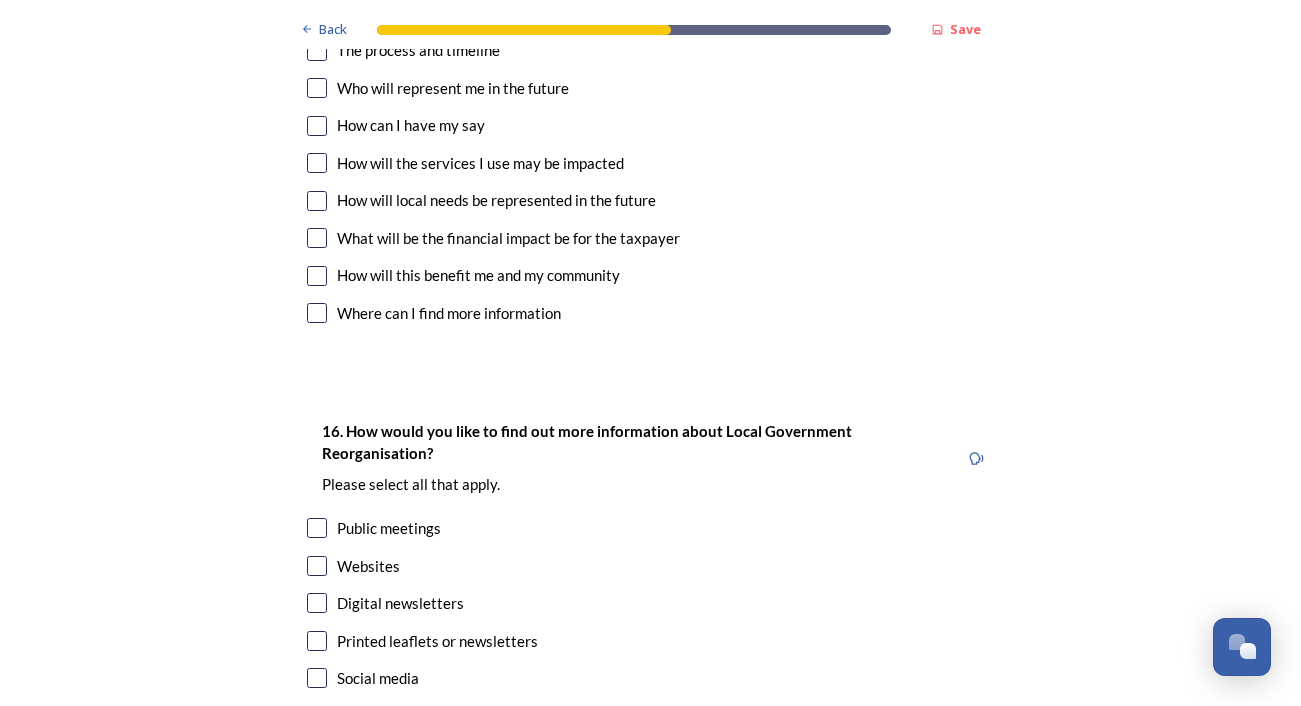 scroll, scrollTop: 5651, scrollLeft: 0, axis: vertical 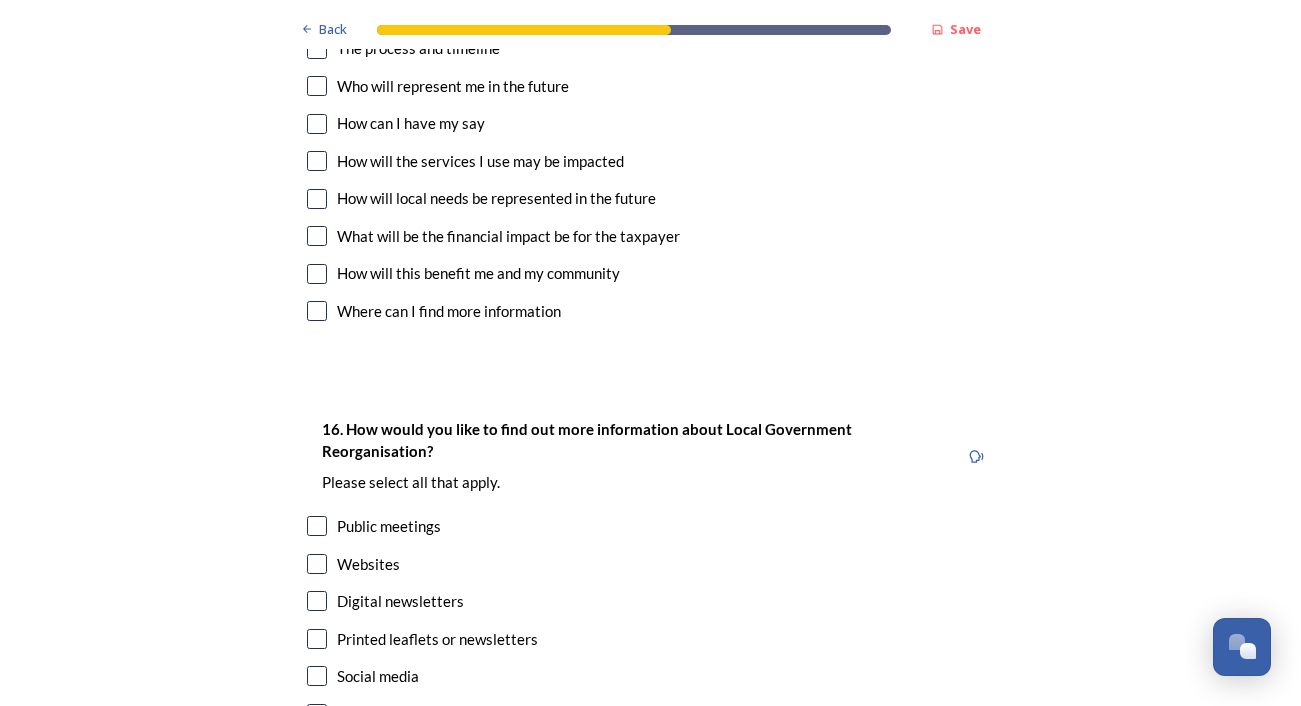 click at bounding box center [317, 124] 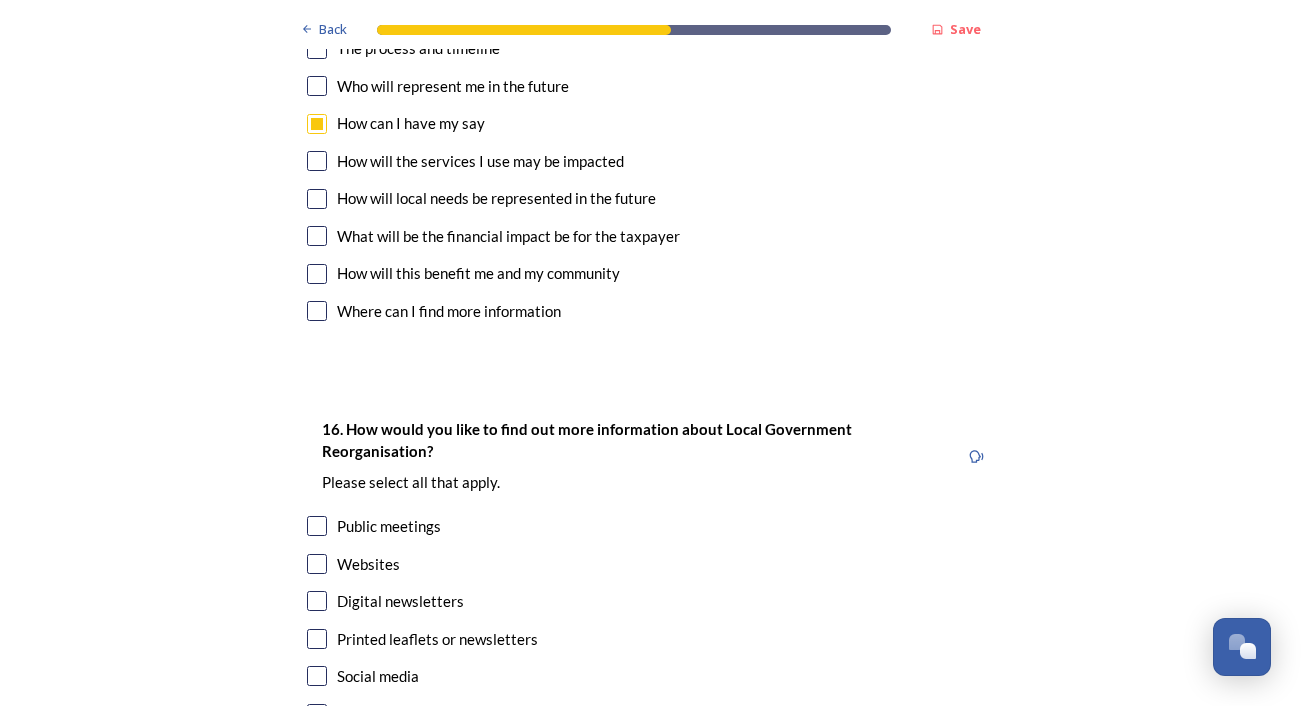 click at bounding box center [317, 161] 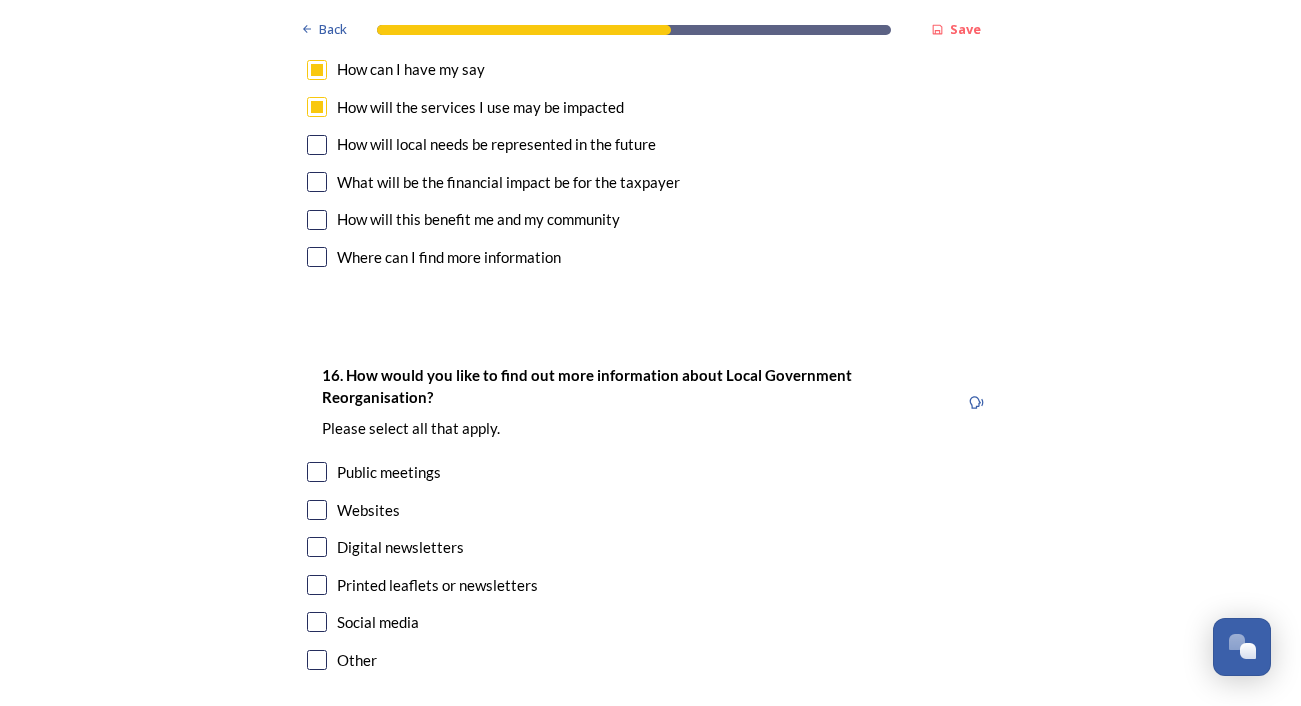 scroll, scrollTop: 5707, scrollLeft: 0, axis: vertical 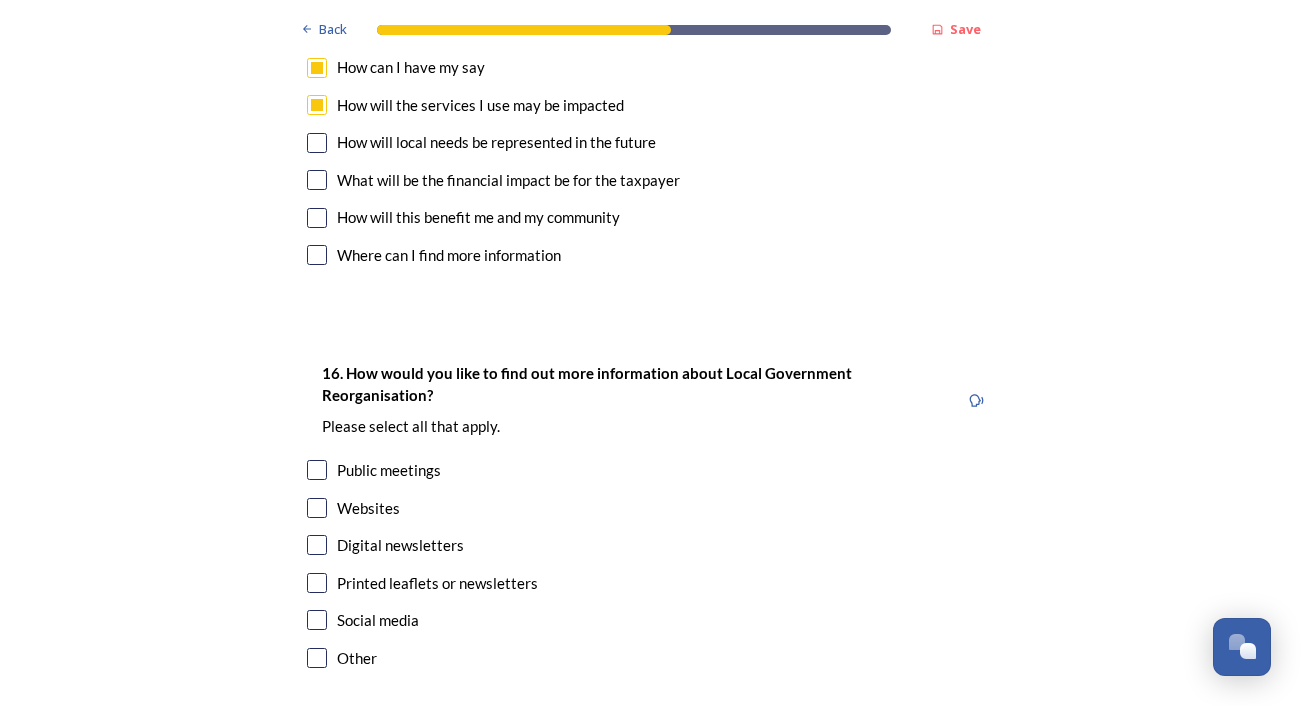 click at bounding box center [317, 143] 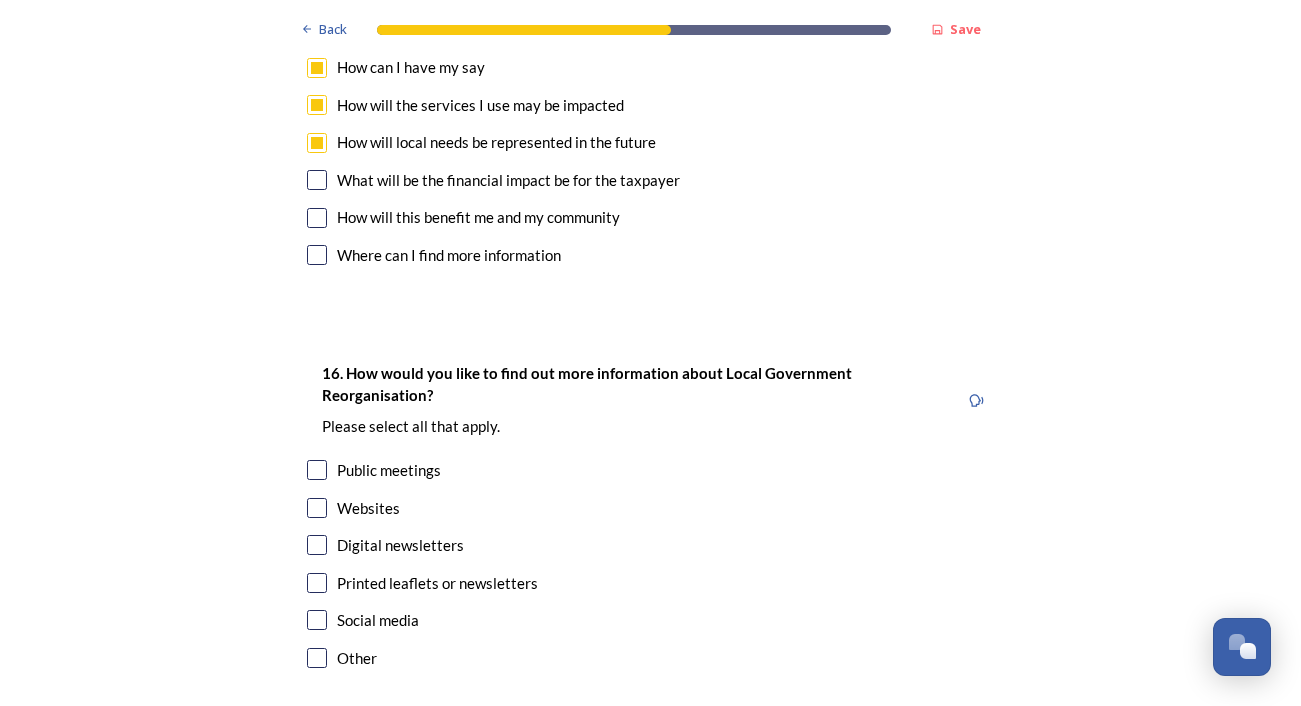 click at bounding box center (317, 180) 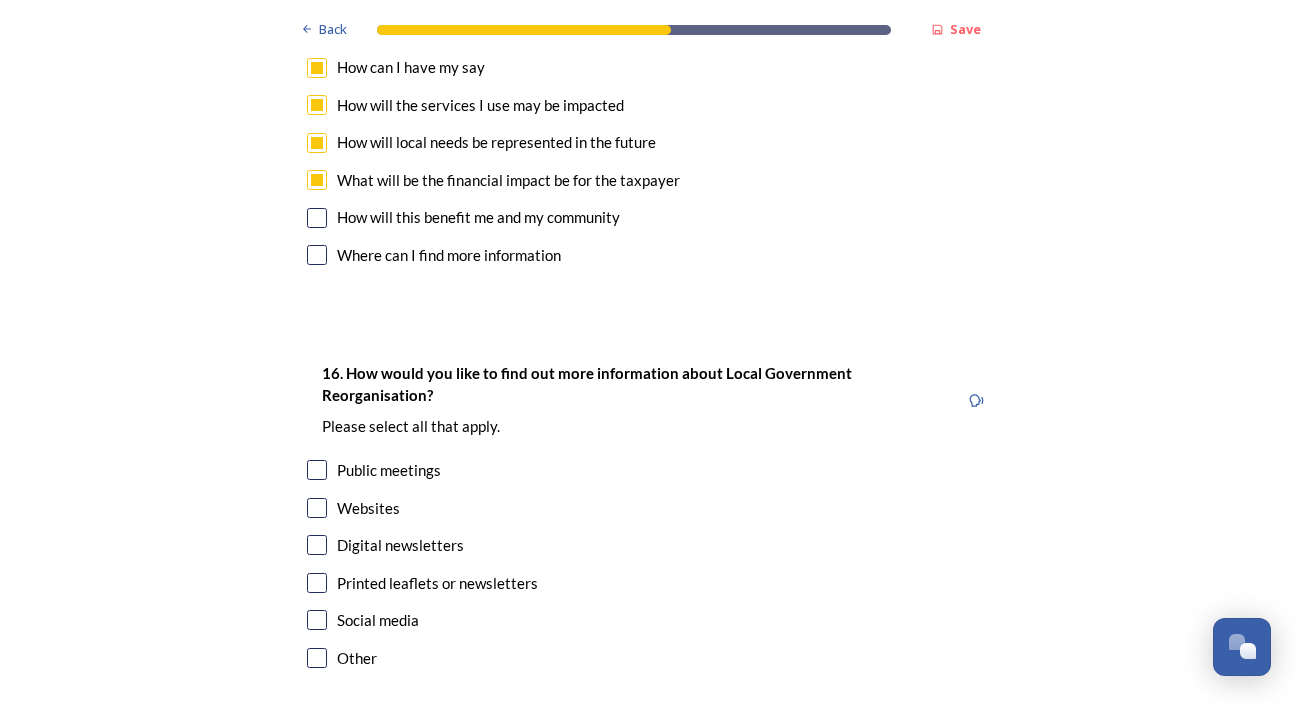 scroll, scrollTop: 5752, scrollLeft: 0, axis: vertical 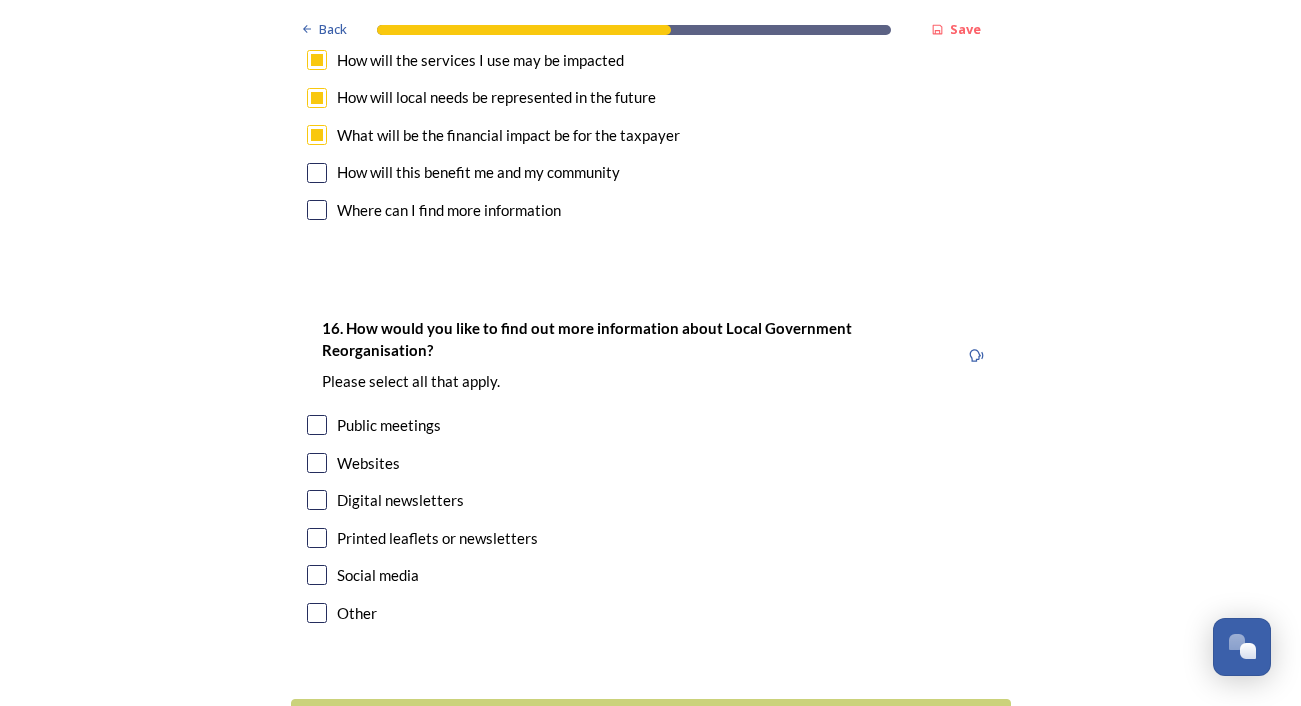 click at bounding box center (317, 173) 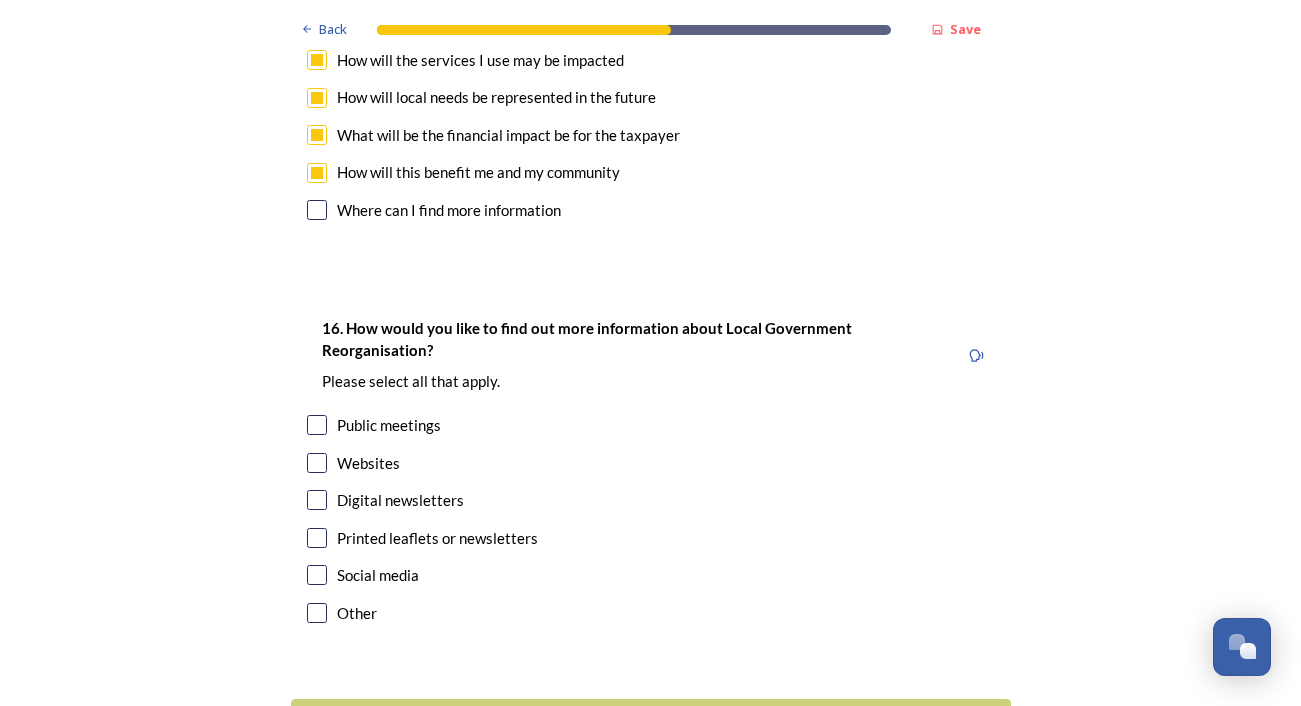 click at bounding box center (317, 210) 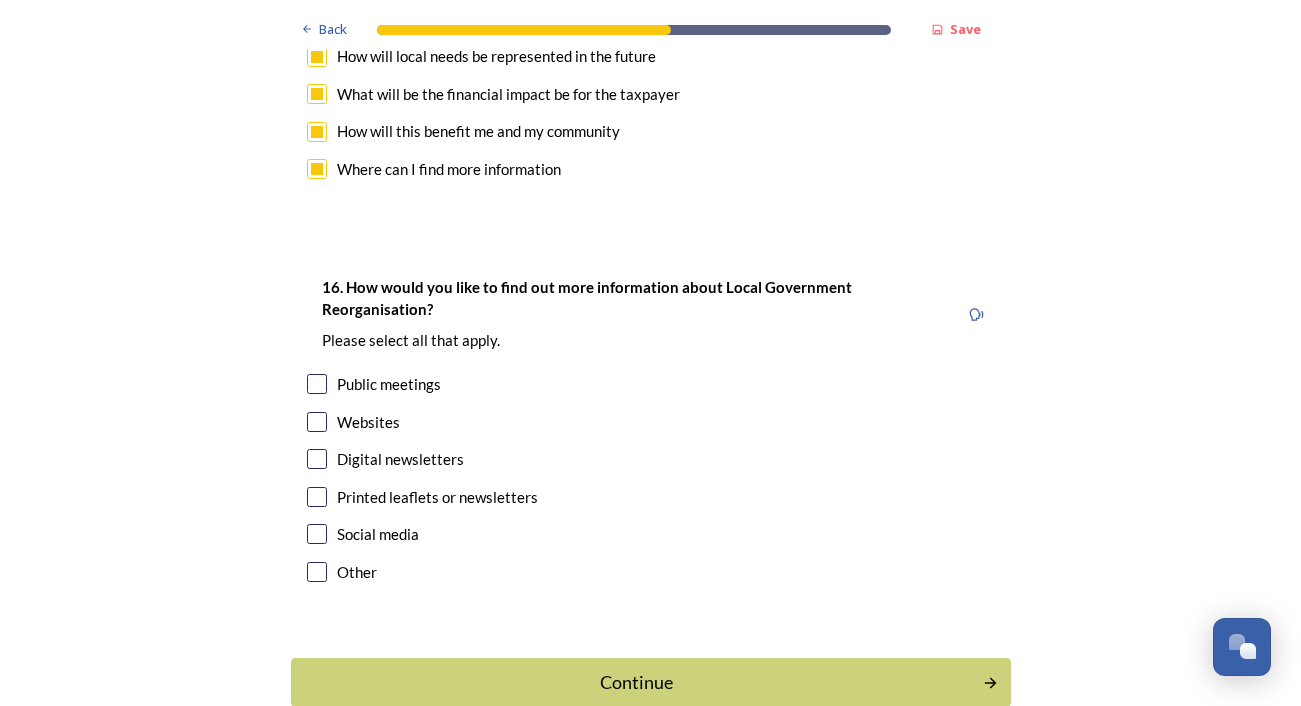 scroll, scrollTop: 5908, scrollLeft: 0, axis: vertical 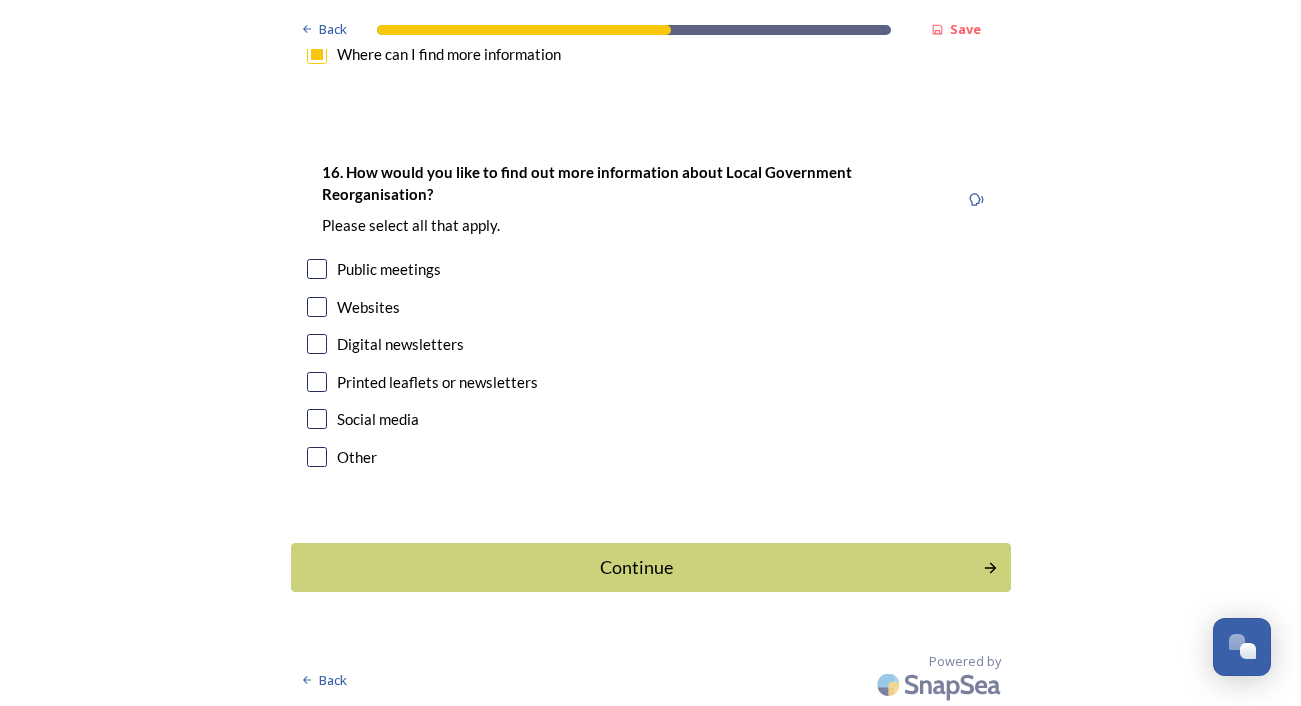click at bounding box center (317, 307) 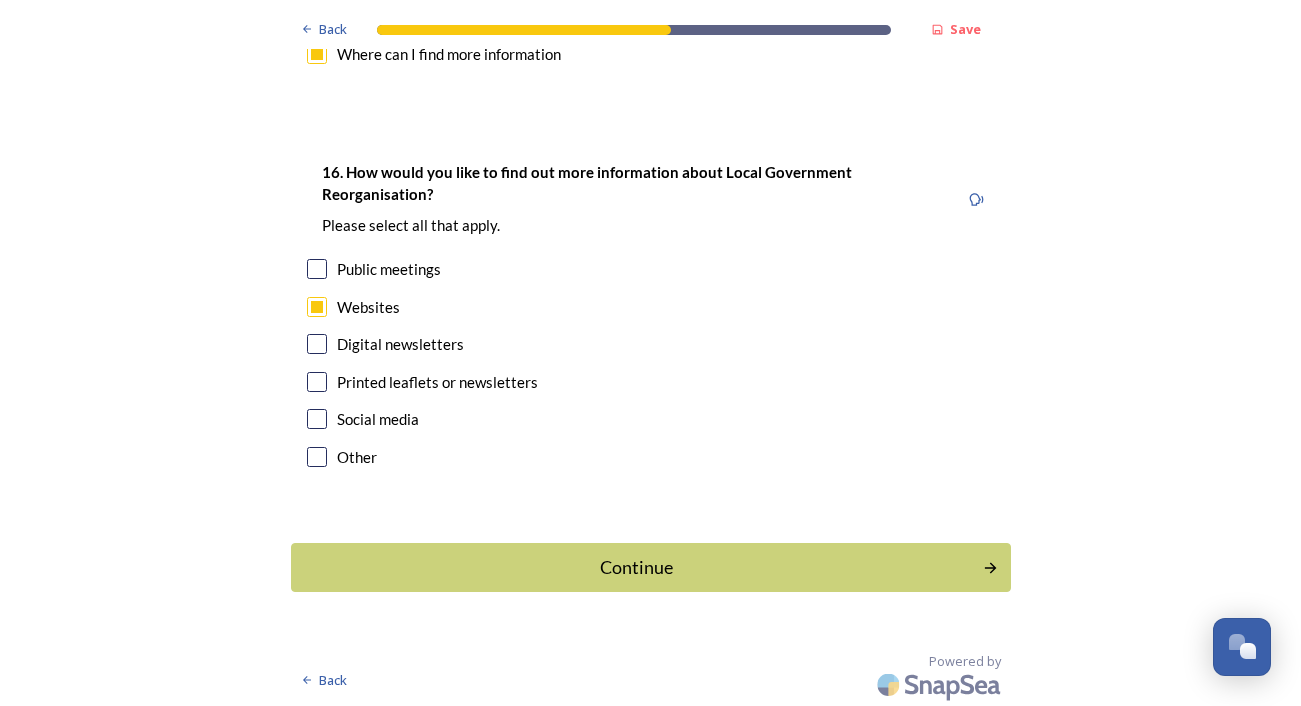 click at bounding box center (317, 344) 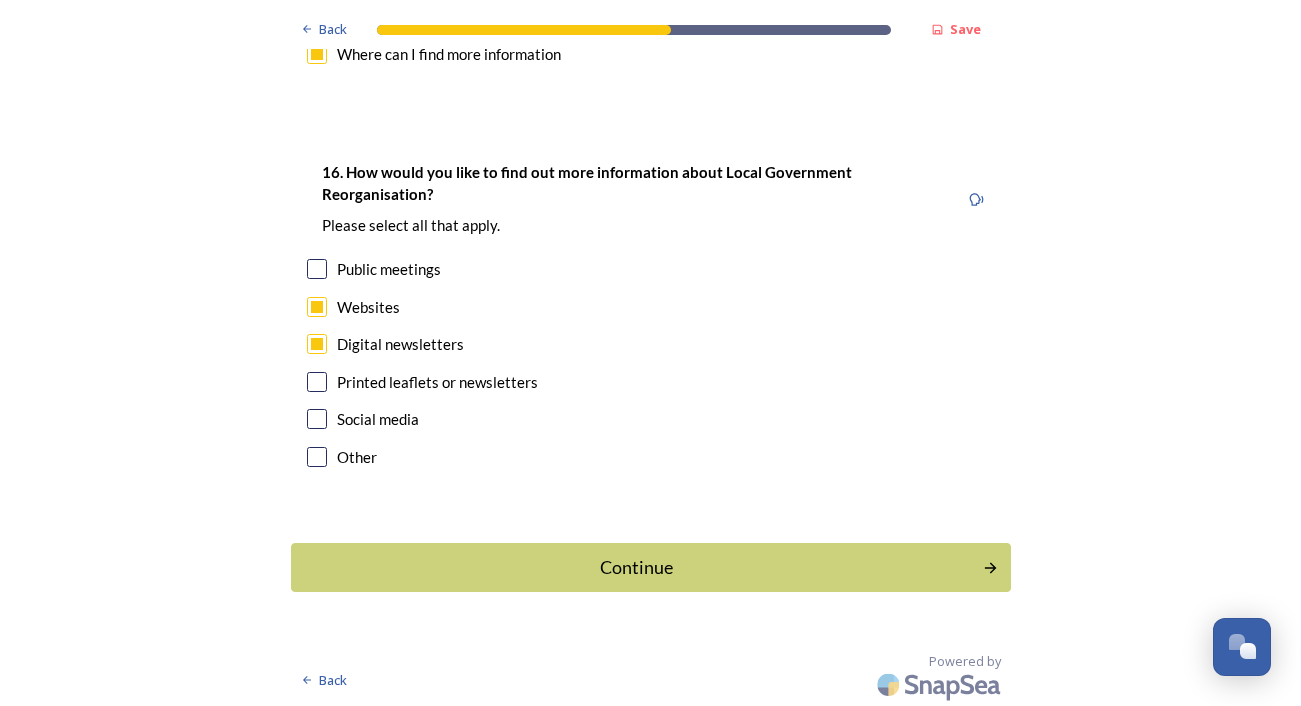 click at bounding box center [317, 419] 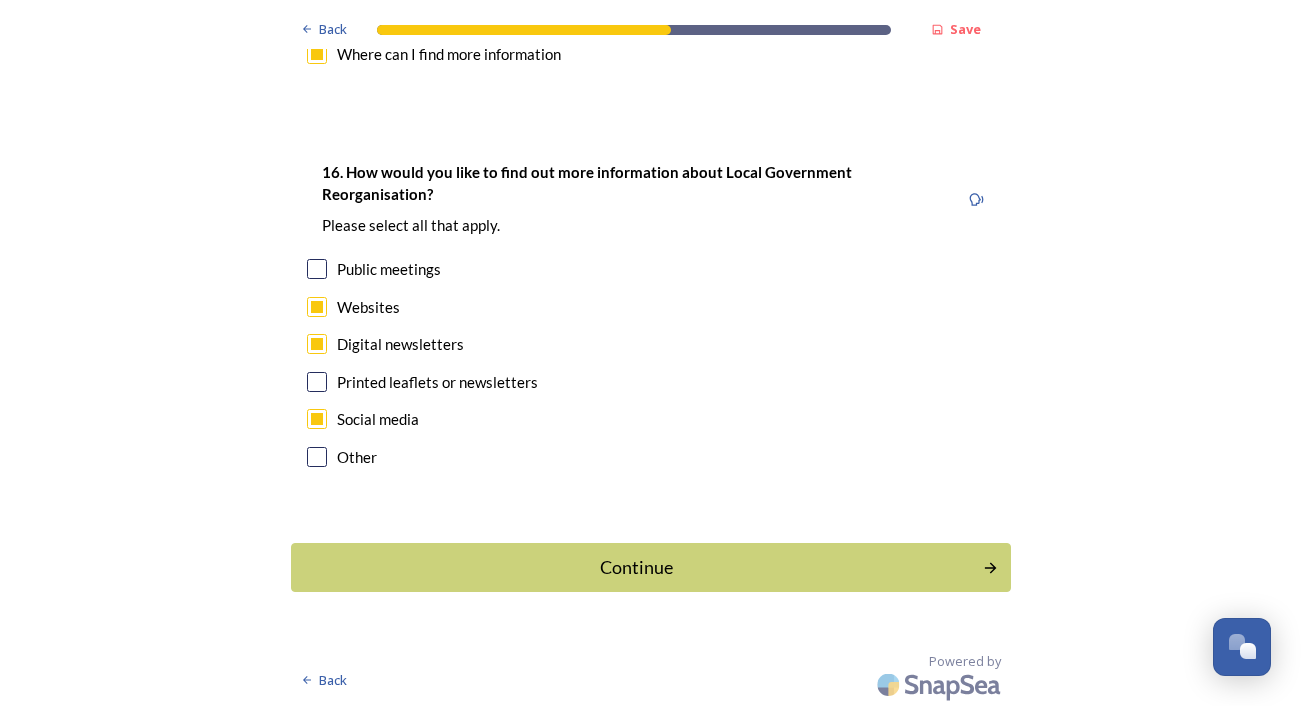 click at bounding box center (317, 419) 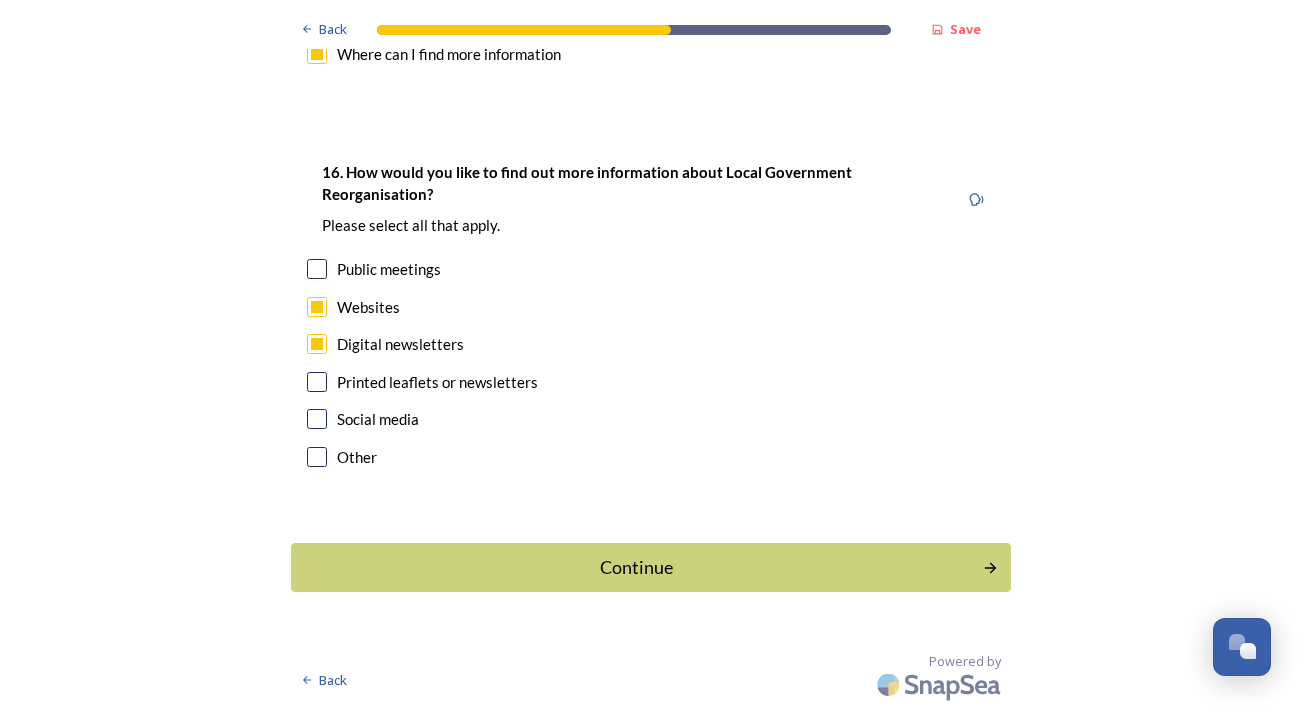 click at bounding box center [317, 419] 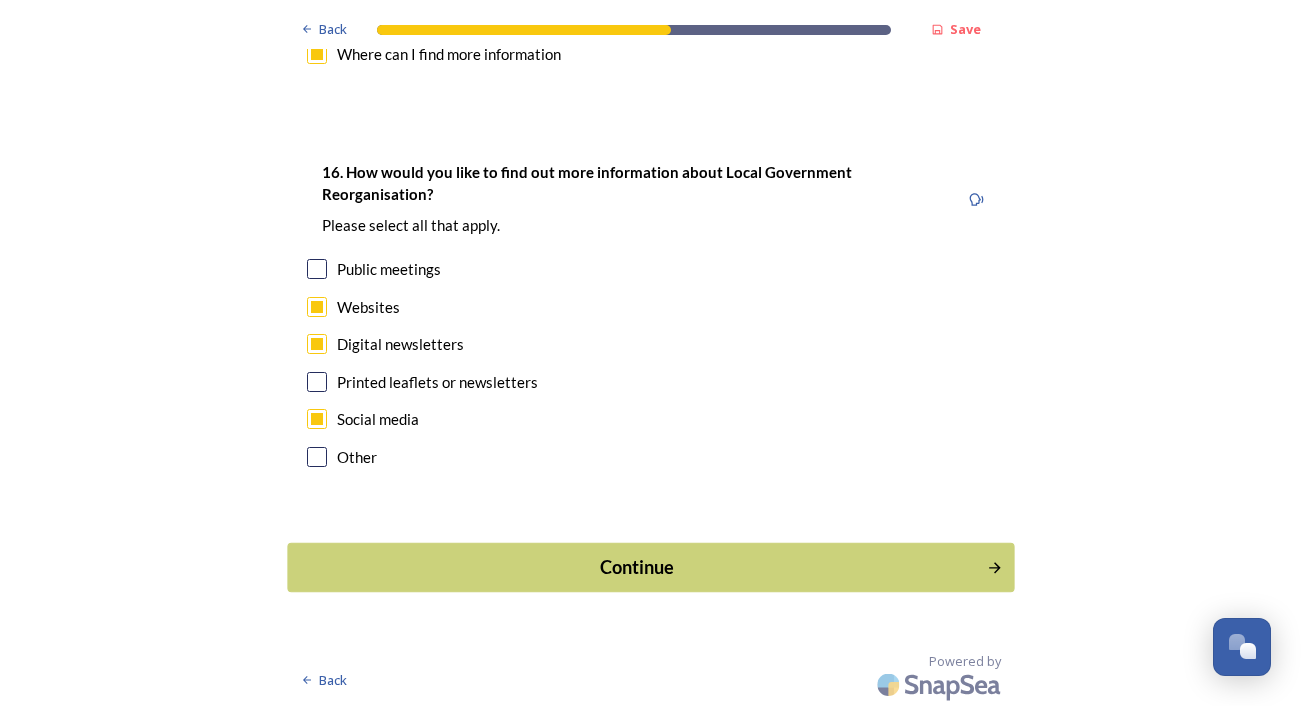 click on "Continue" at bounding box center [650, 567] 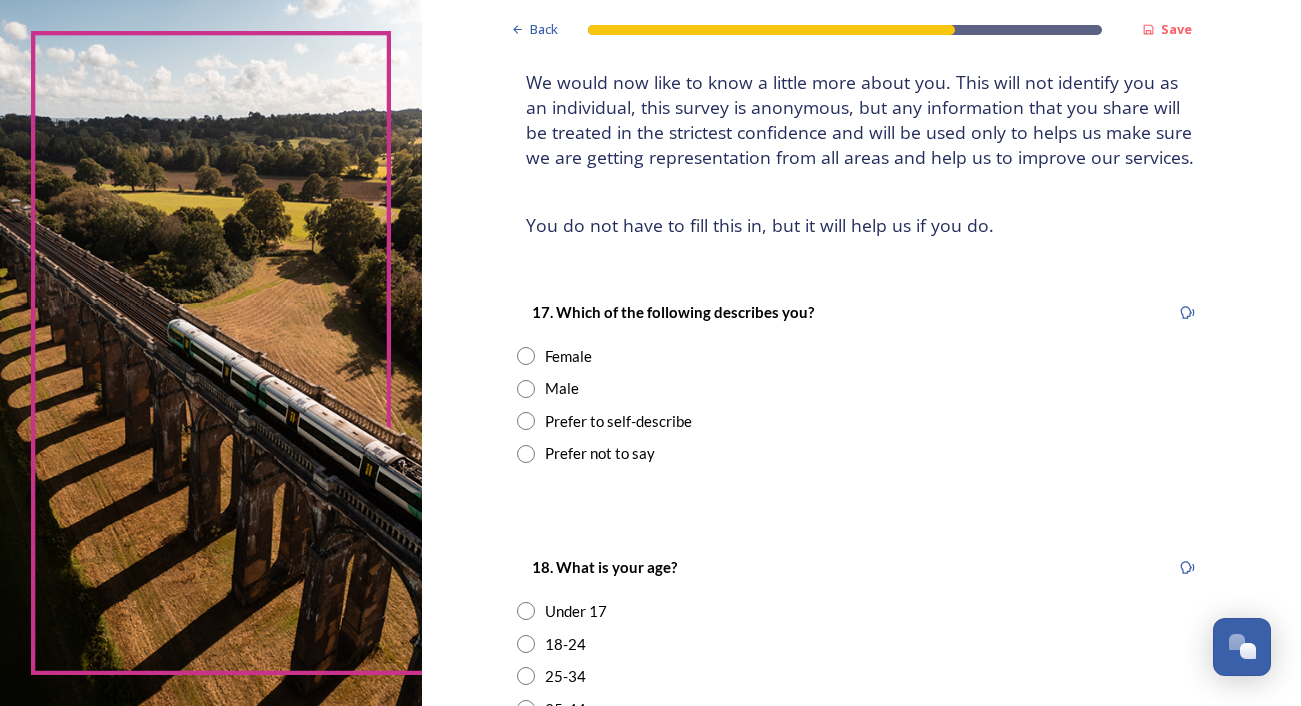 scroll, scrollTop: 128, scrollLeft: 0, axis: vertical 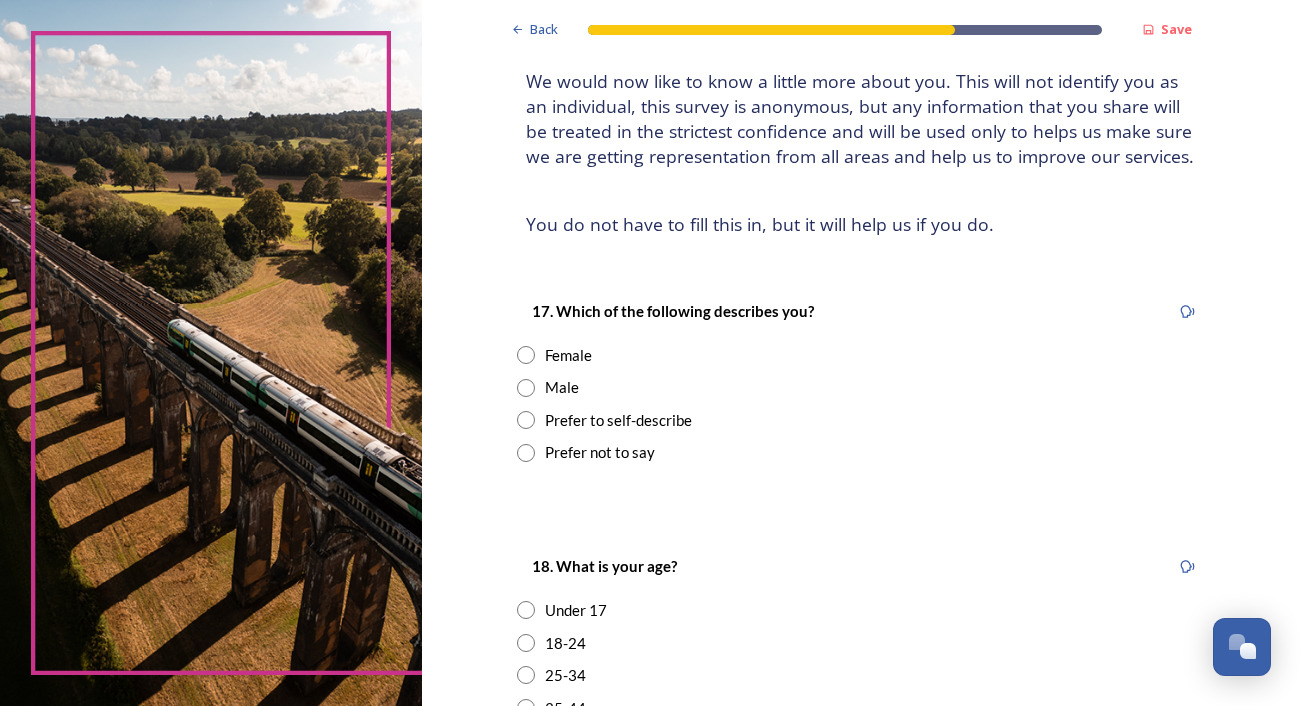click at bounding box center (526, 355) 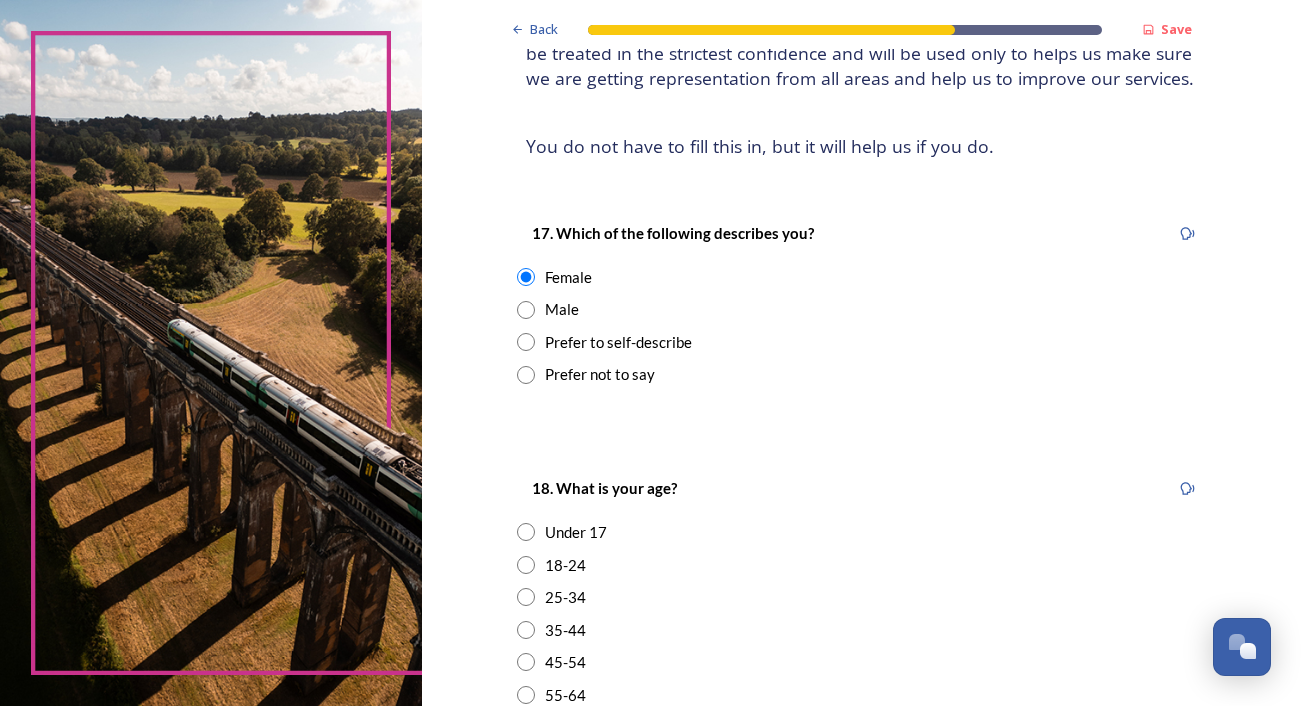 scroll, scrollTop: 352, scrollLeft: 0, axis: vertical 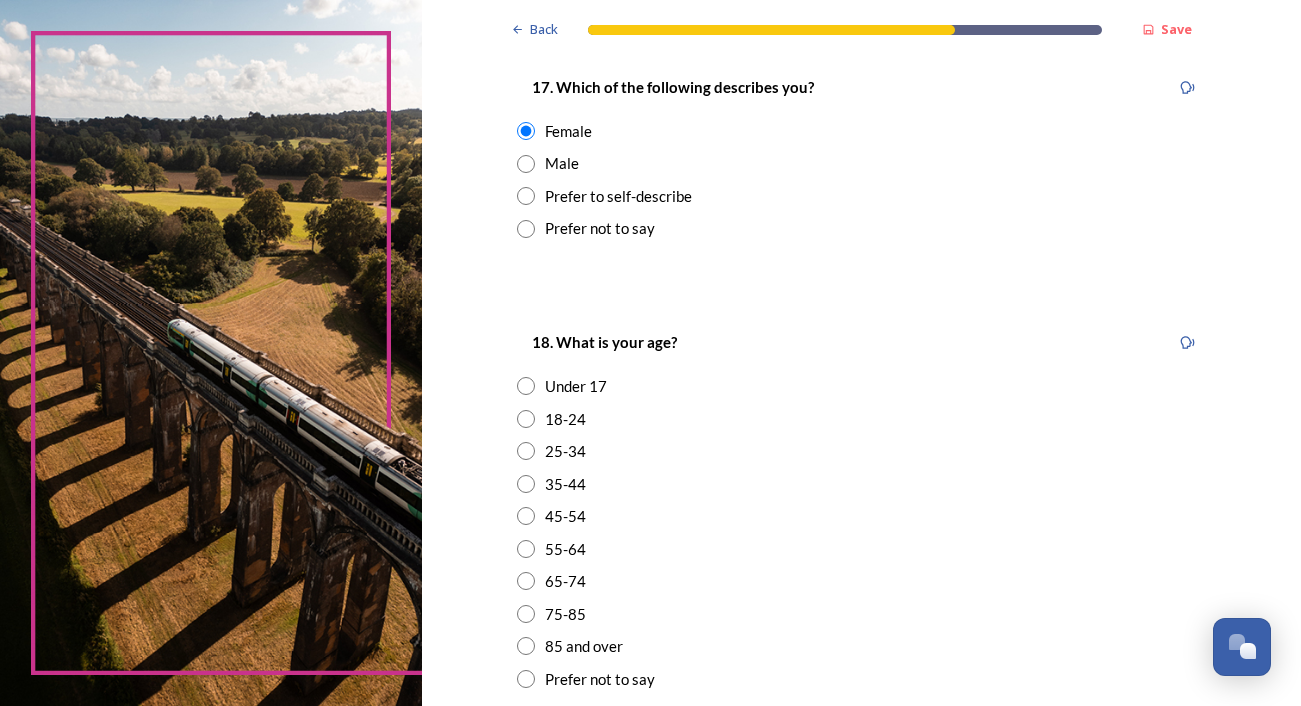 click at bounding box center [526, 451] 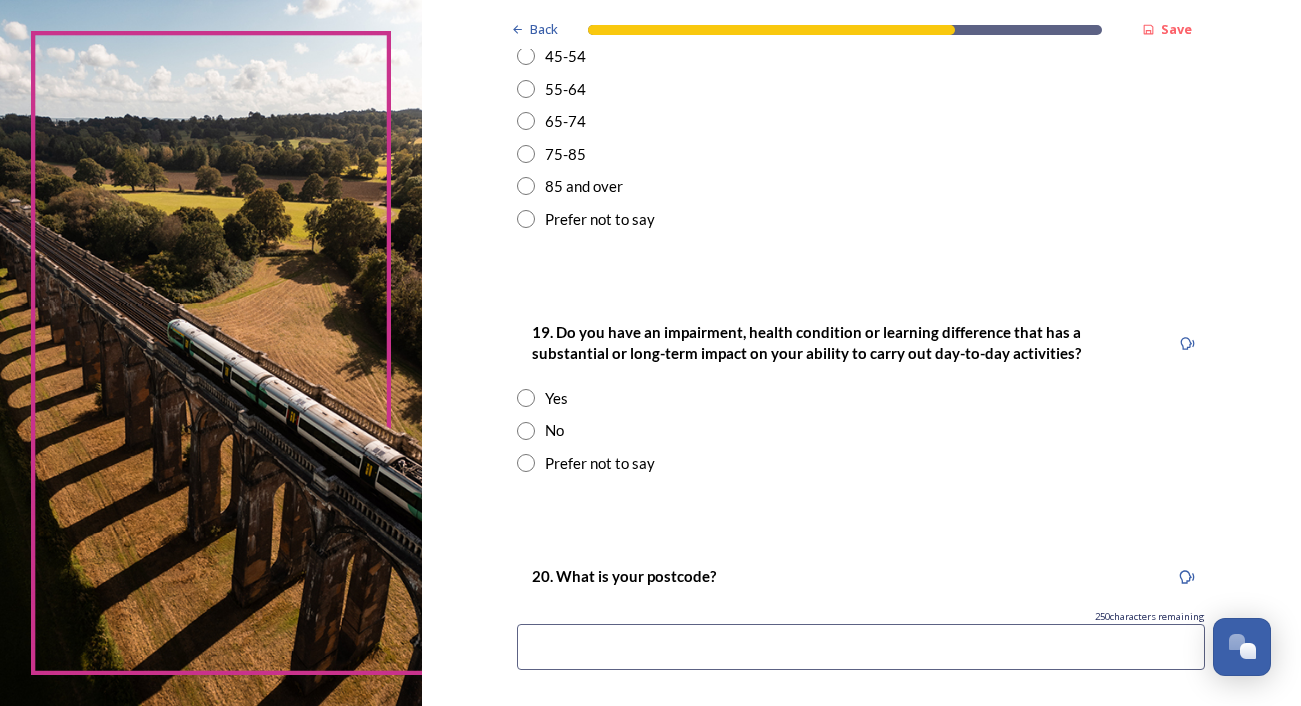 scroll, scrollTop: 848, scrollLeft: 0, axis: vertical 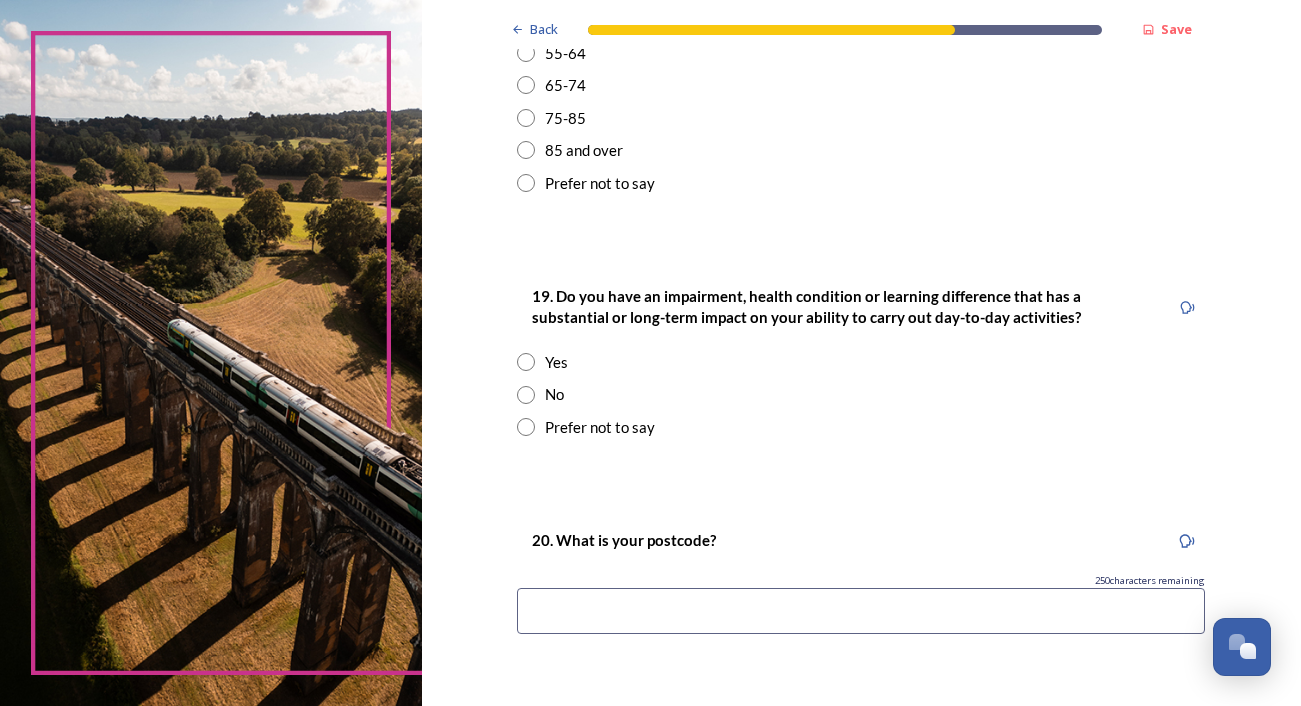 click at bounding box center [526, 395] 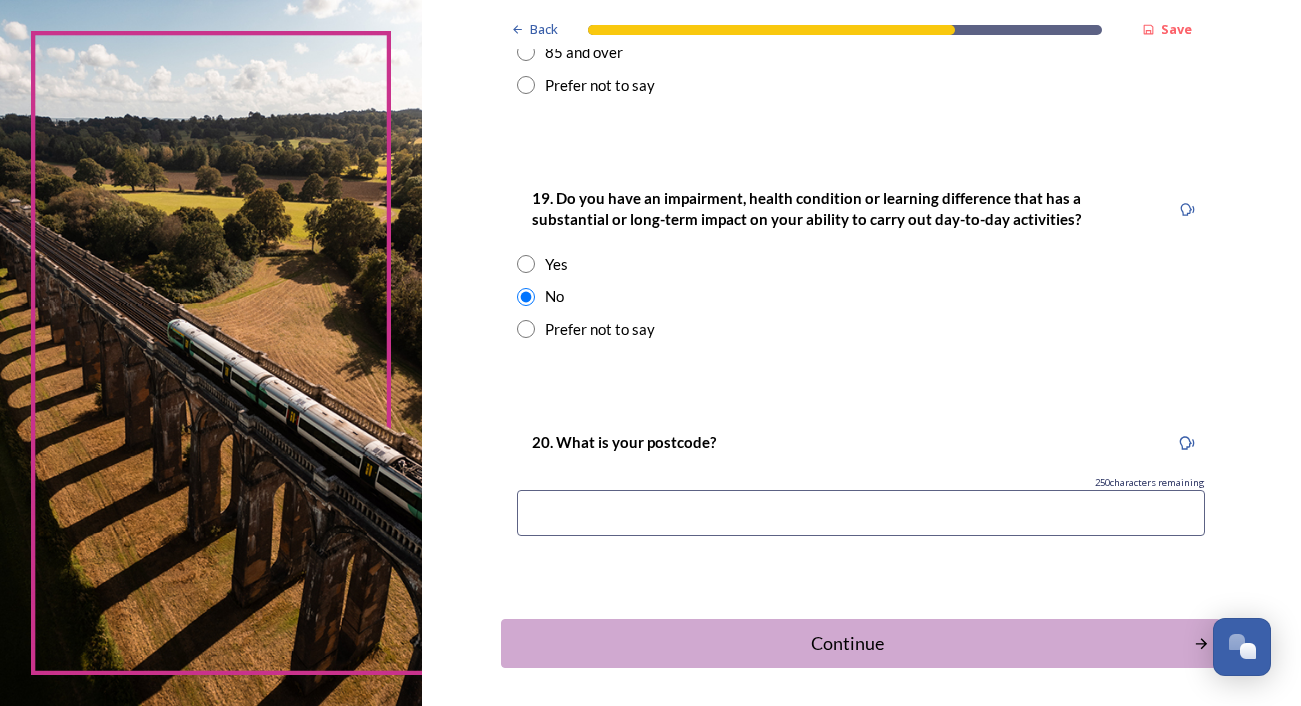 scroll, scrollTop: 1022, scrollLeft: 0, axis: vertical 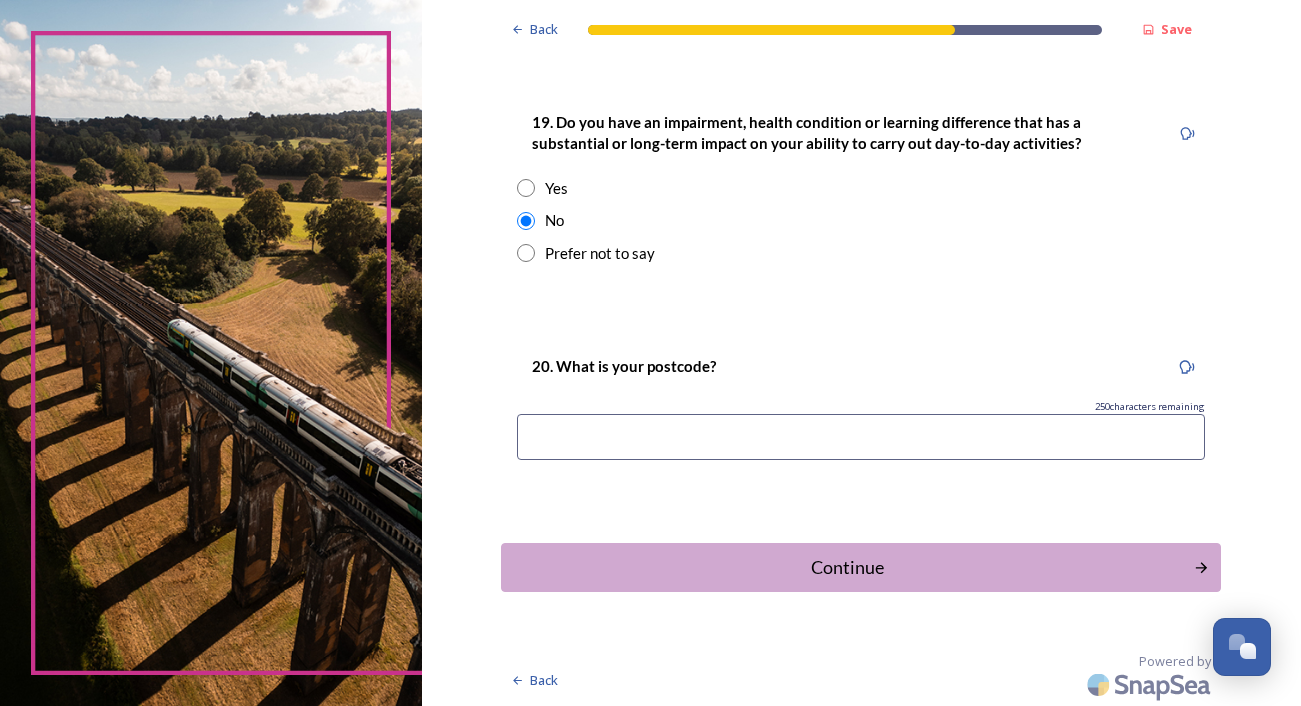 click at bounding box center [861, 437] 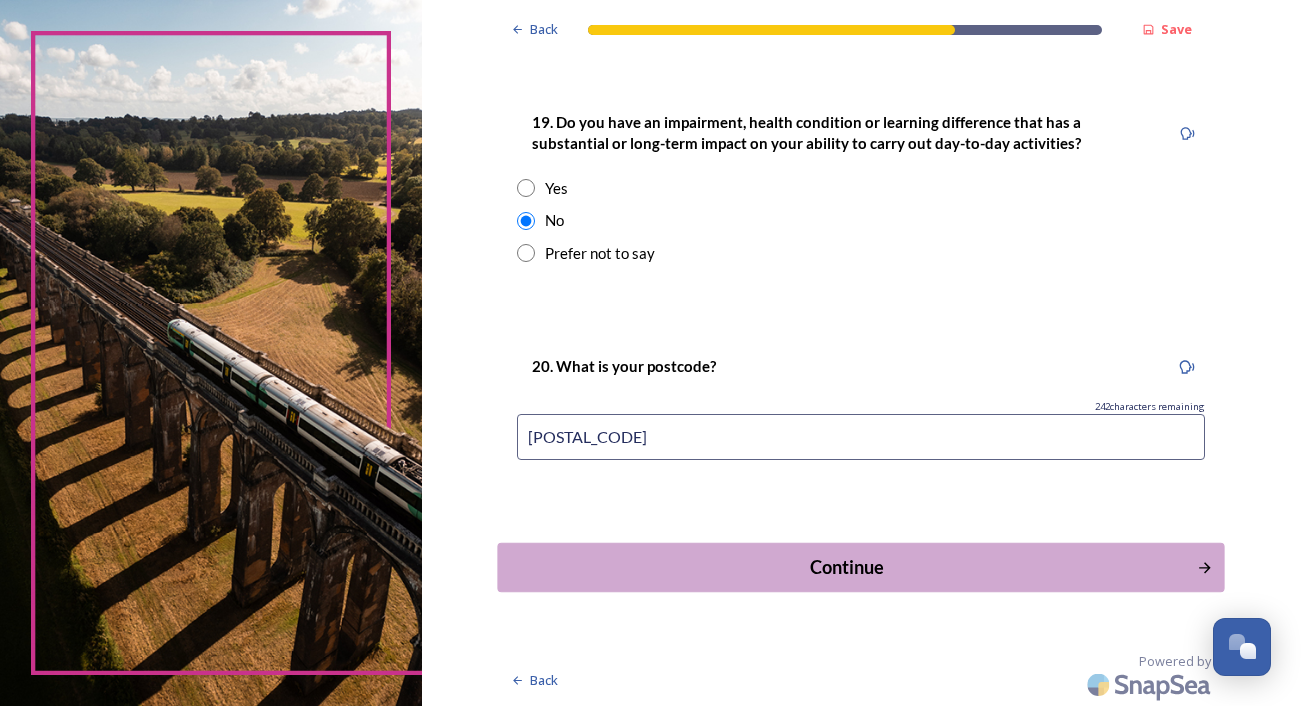 type on "[POSTAL_CODE]" 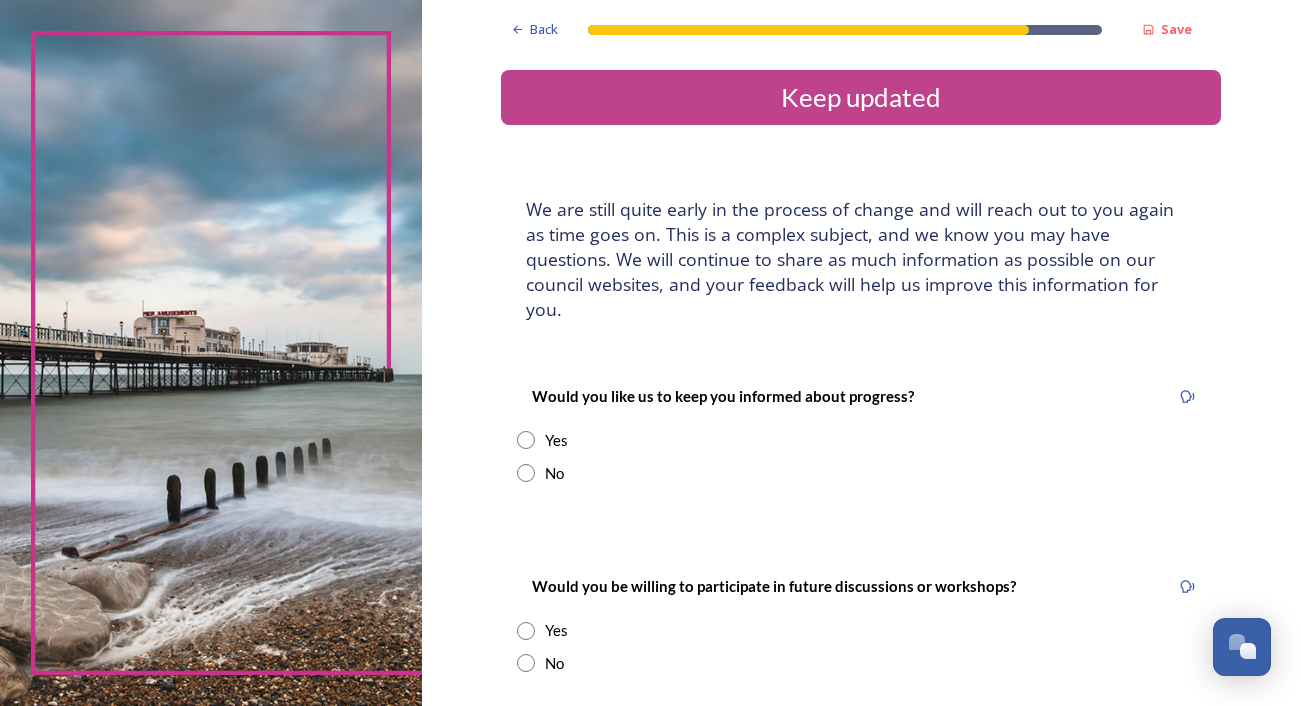 scroll, scrollTop: 11, scrollLeft: 0, axis: vertical 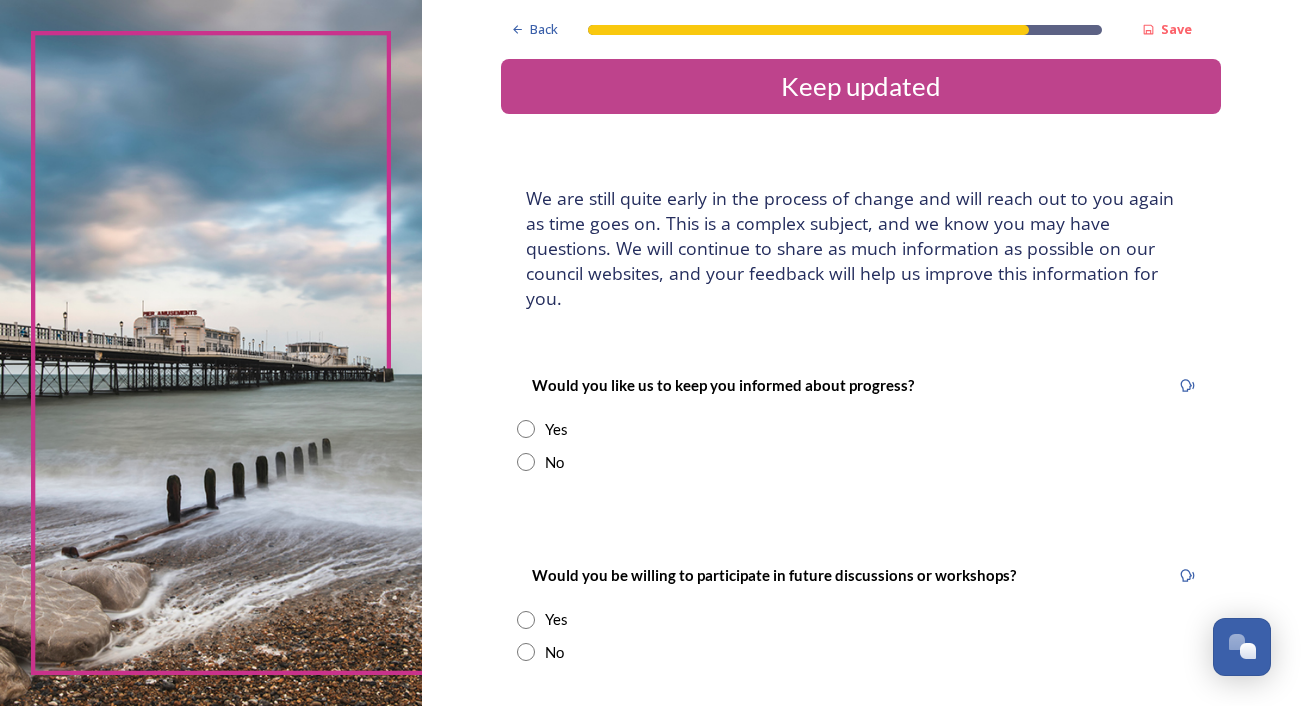 click at bounding box center (526, 429) 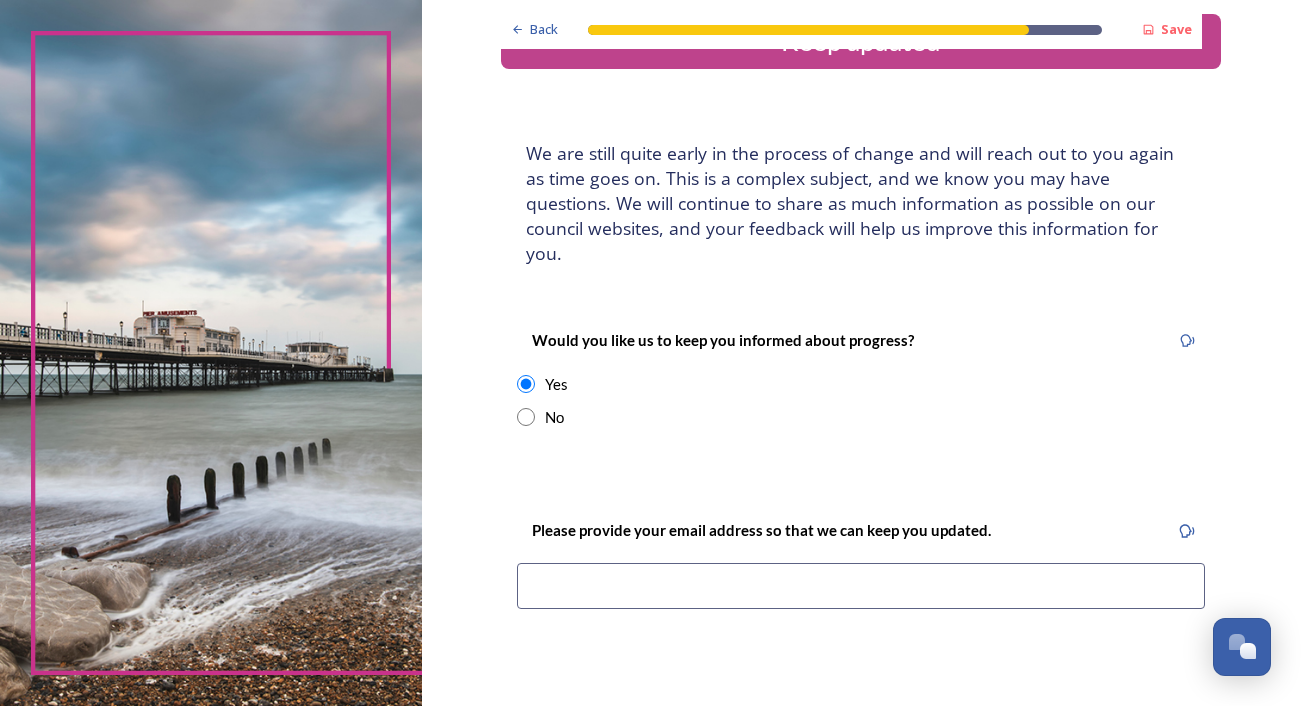 scroll, scrollTop: 65, scrollLeft: 0, axis: vertical 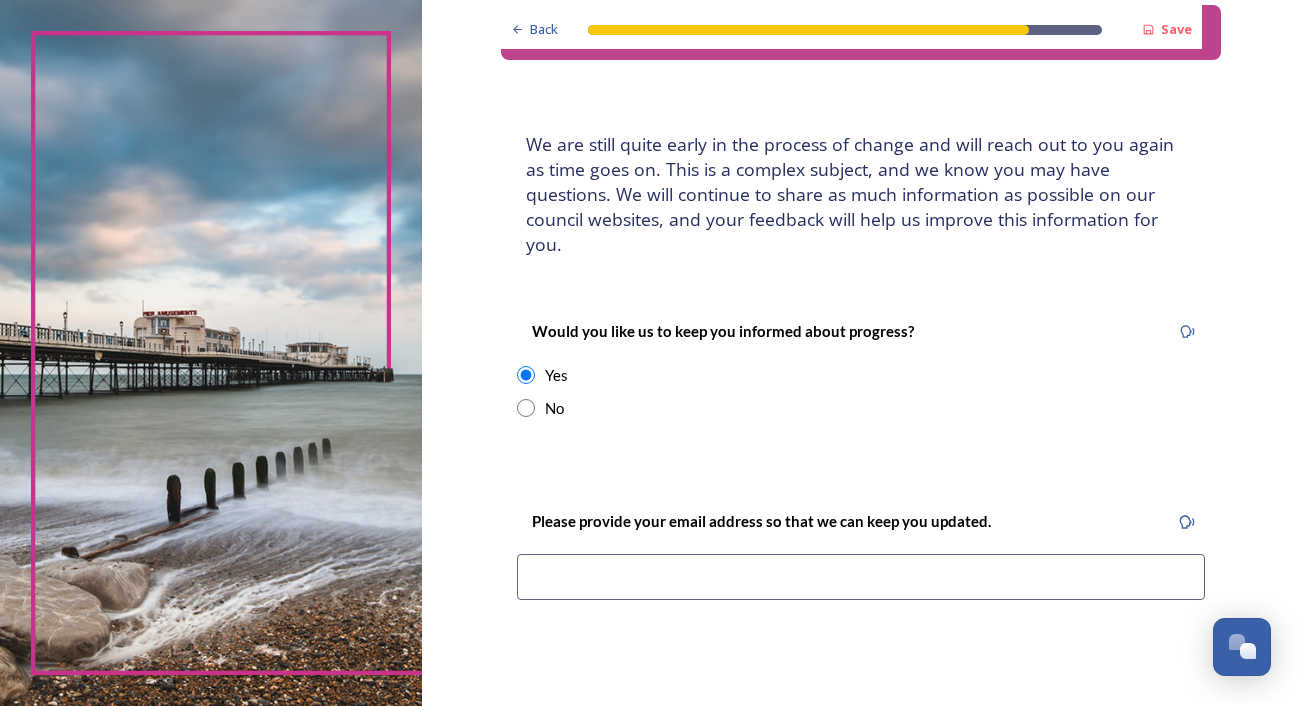 click at bounding box center [526, 408] 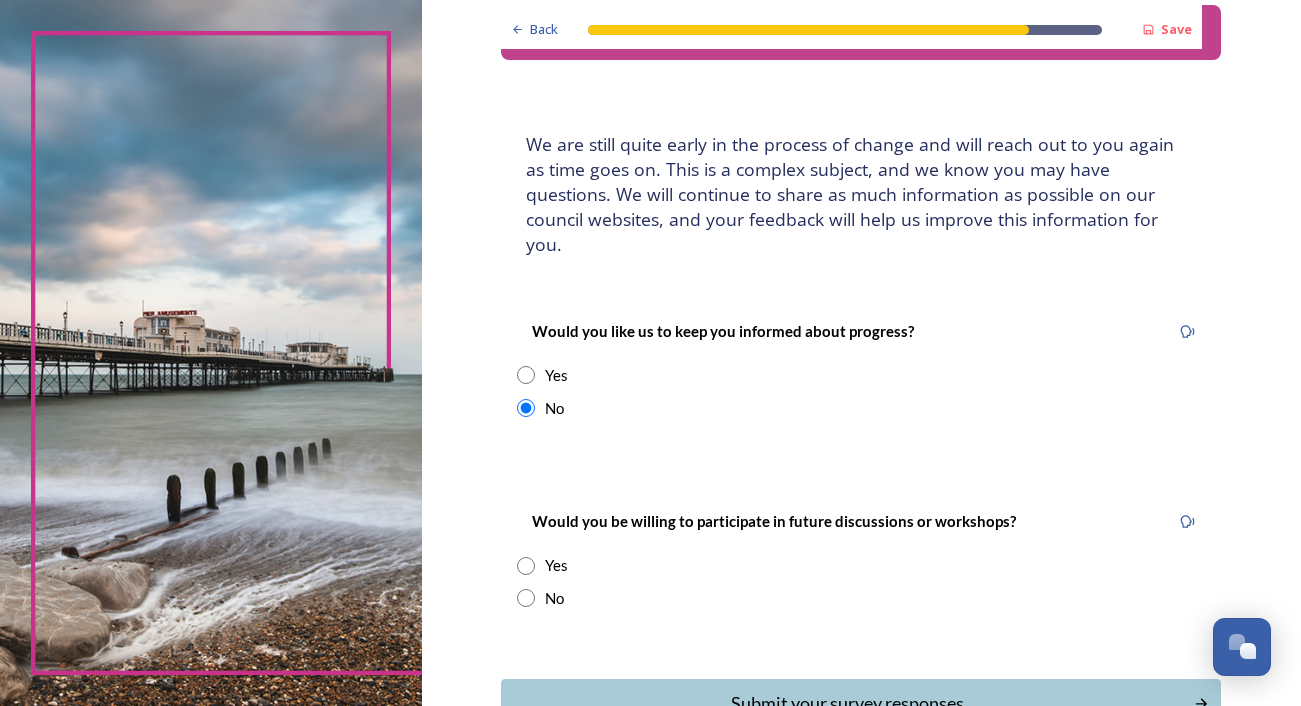 scroll, scrollTop: 177, scrollLeft: 0, axis: vertical 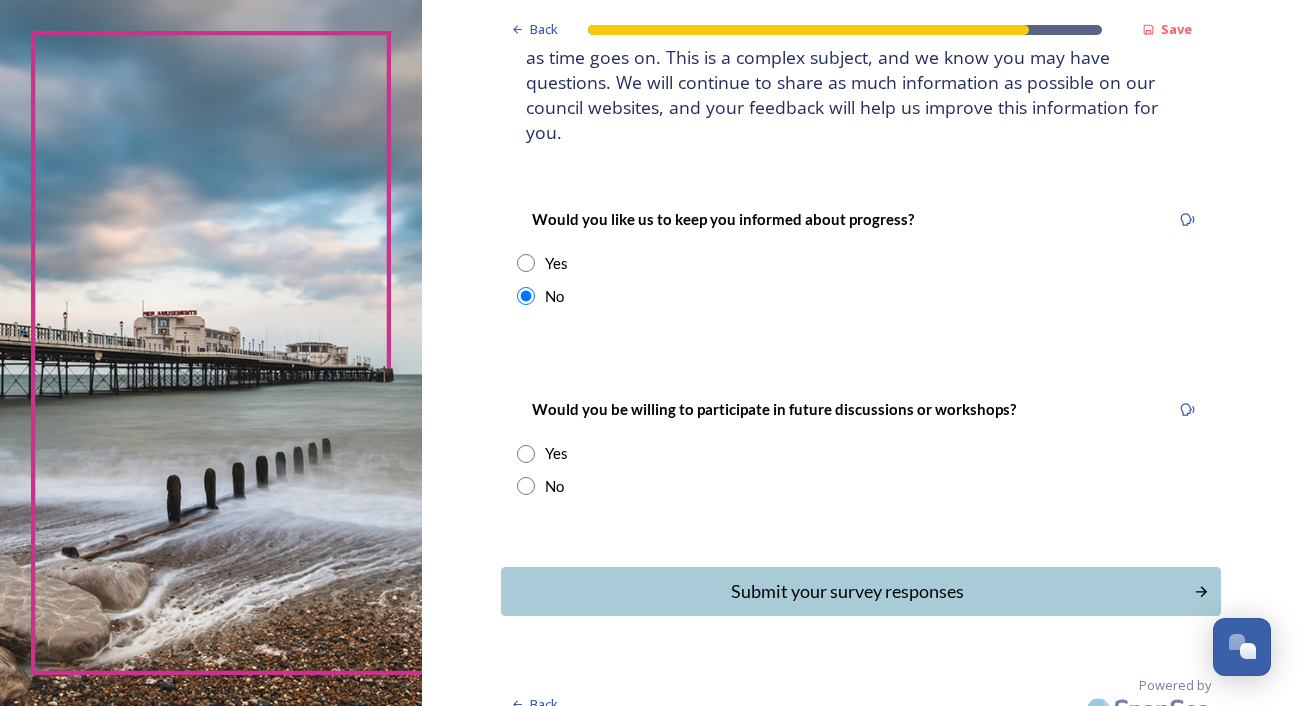 click at bounding box center (526, 486) 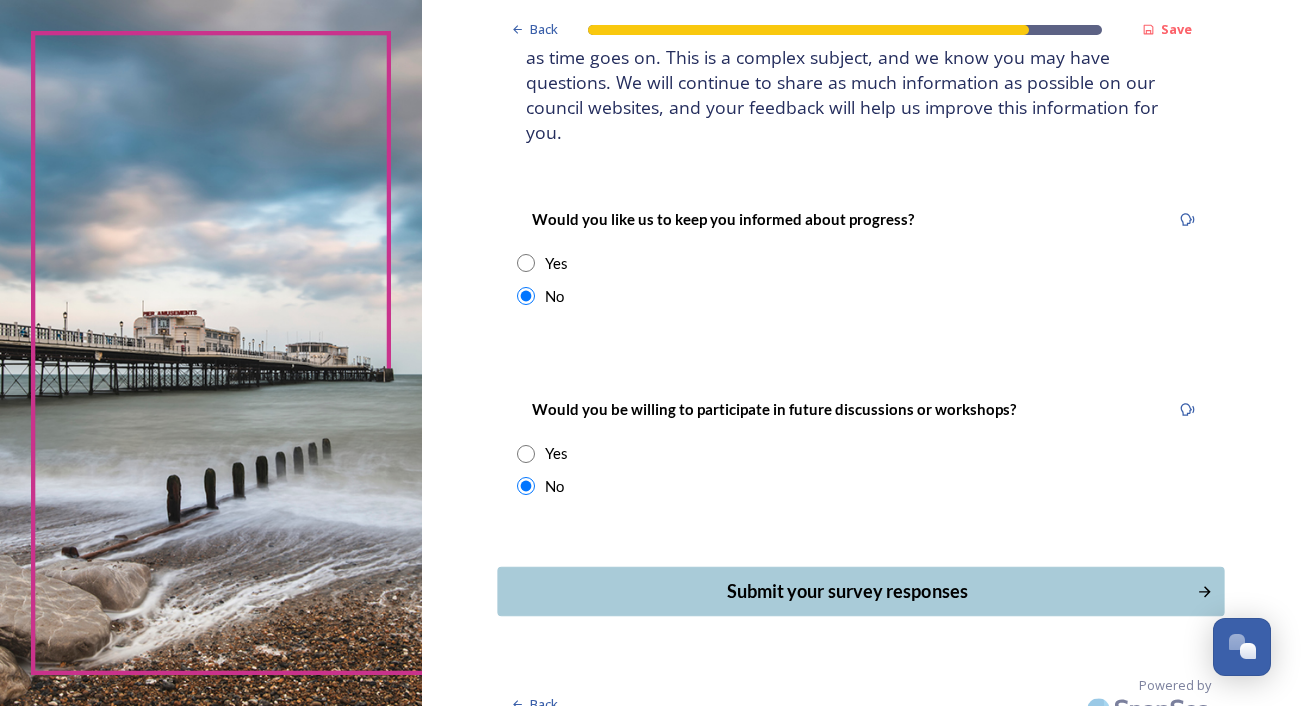 click on "Submit your survey responses" at bounding box center [861, 591] 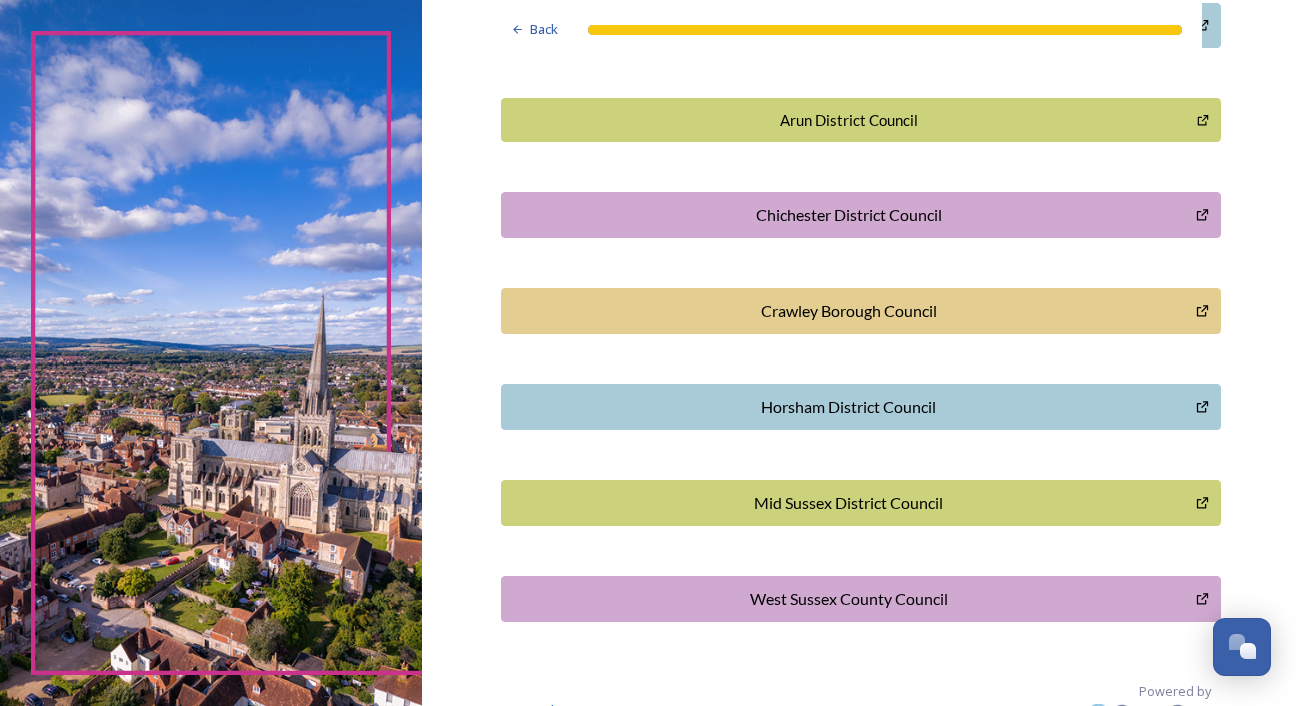 scroll, scrollTop: 575, scrollLeft: 0, axis: vertical 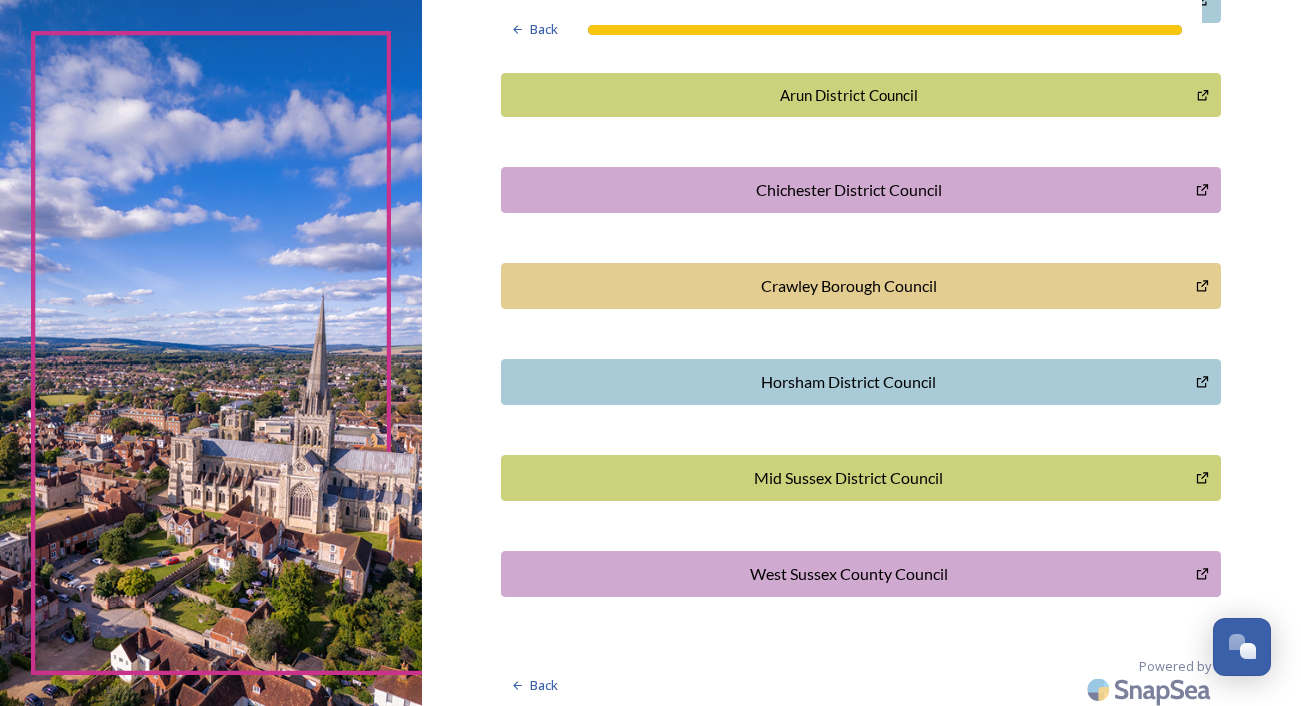 click on "Chichester District Council" at bounding box center (861, 190) 